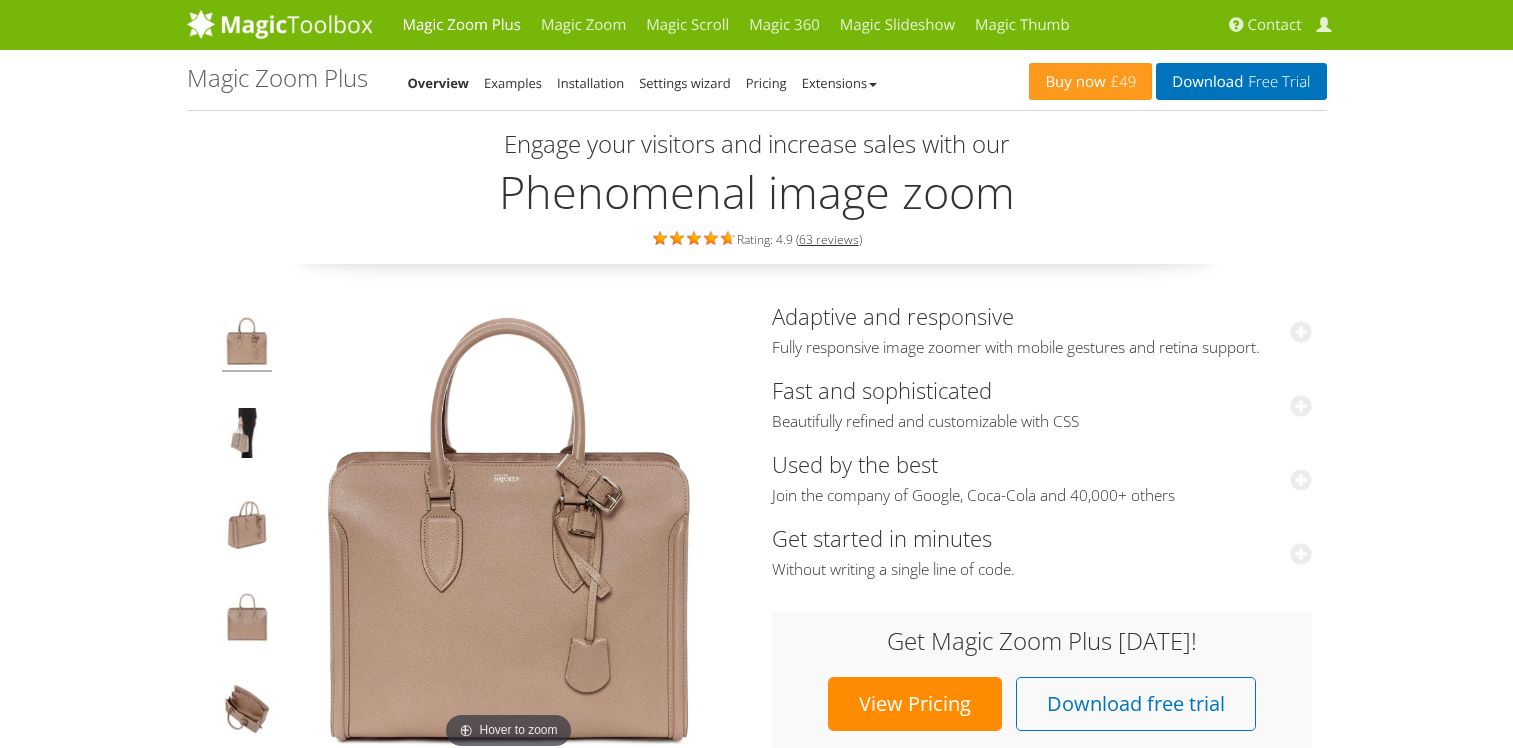 scroll, scrollTop: 0, scrollLeft: 0, axis: both 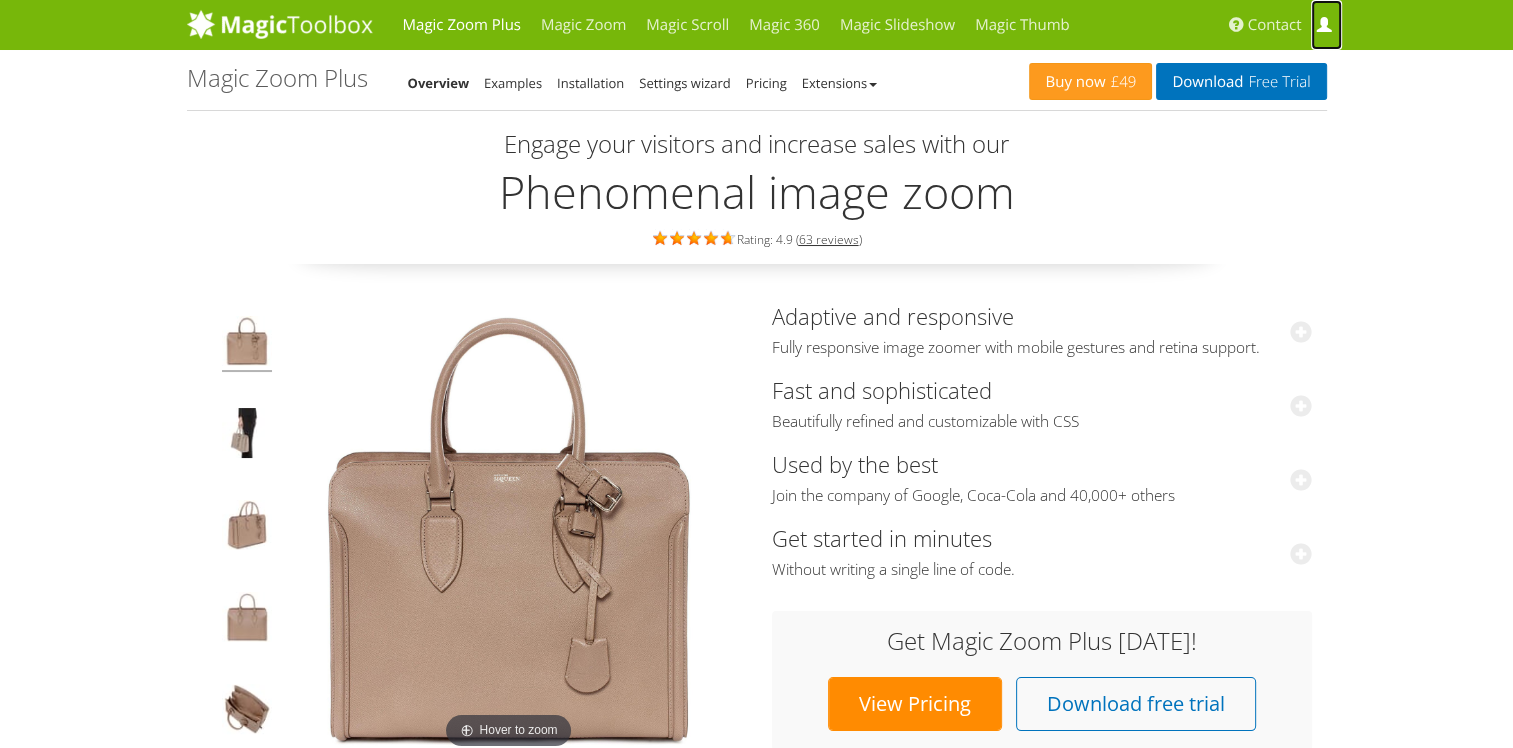 click at bounding box center [1323, 25] 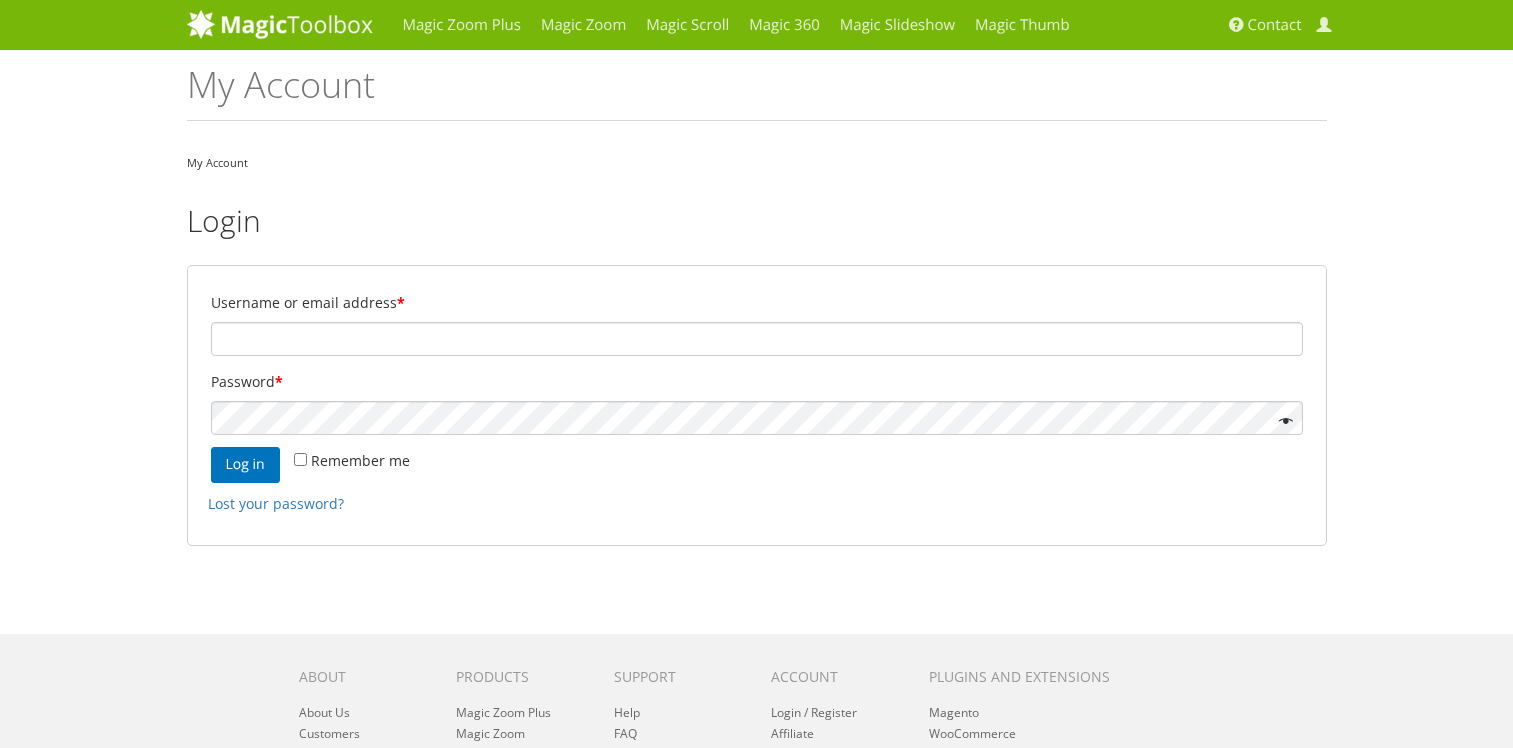 scroll, scrollTop: 0, scrollLeft: 0, axis: both 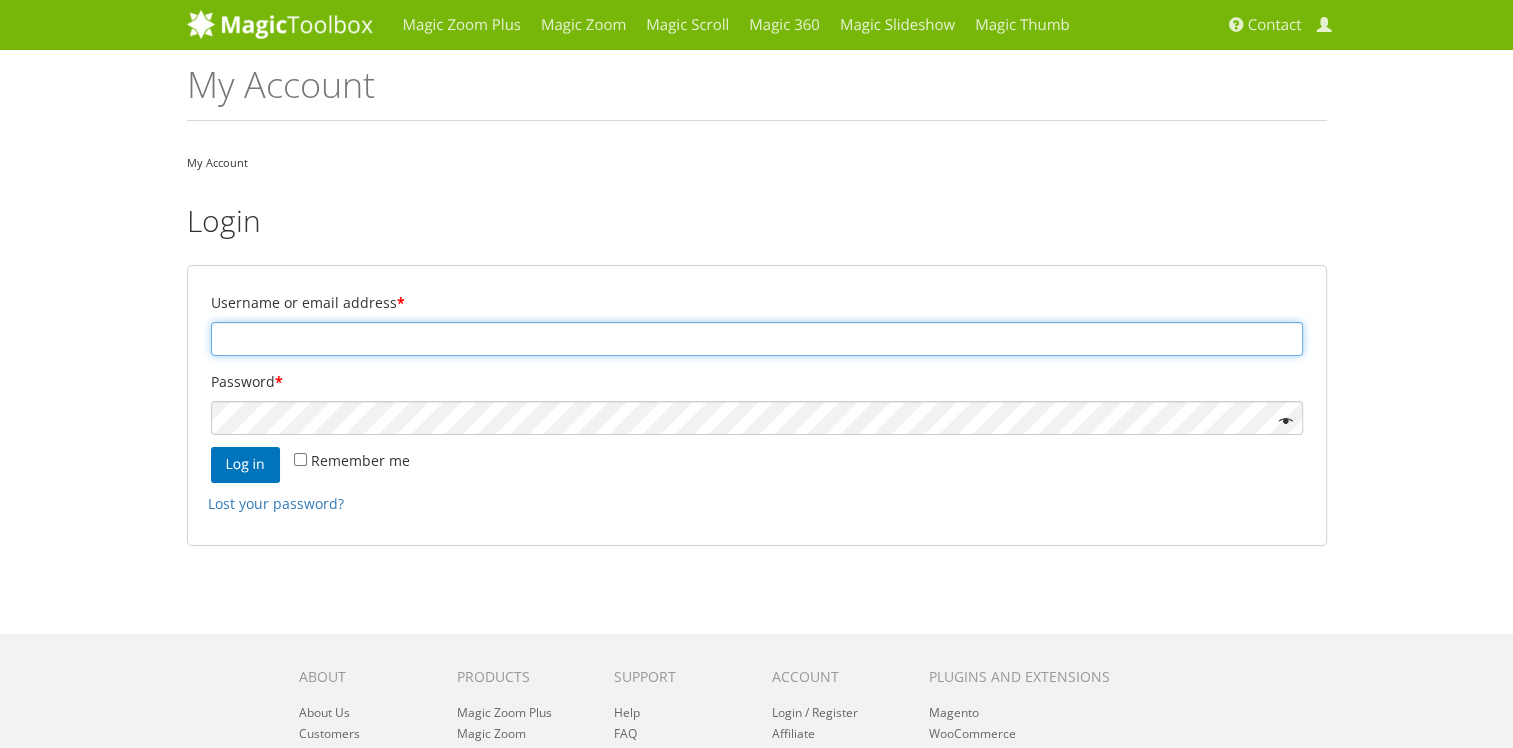 click on "Username or email address  *" at bounding box center [757, 339] 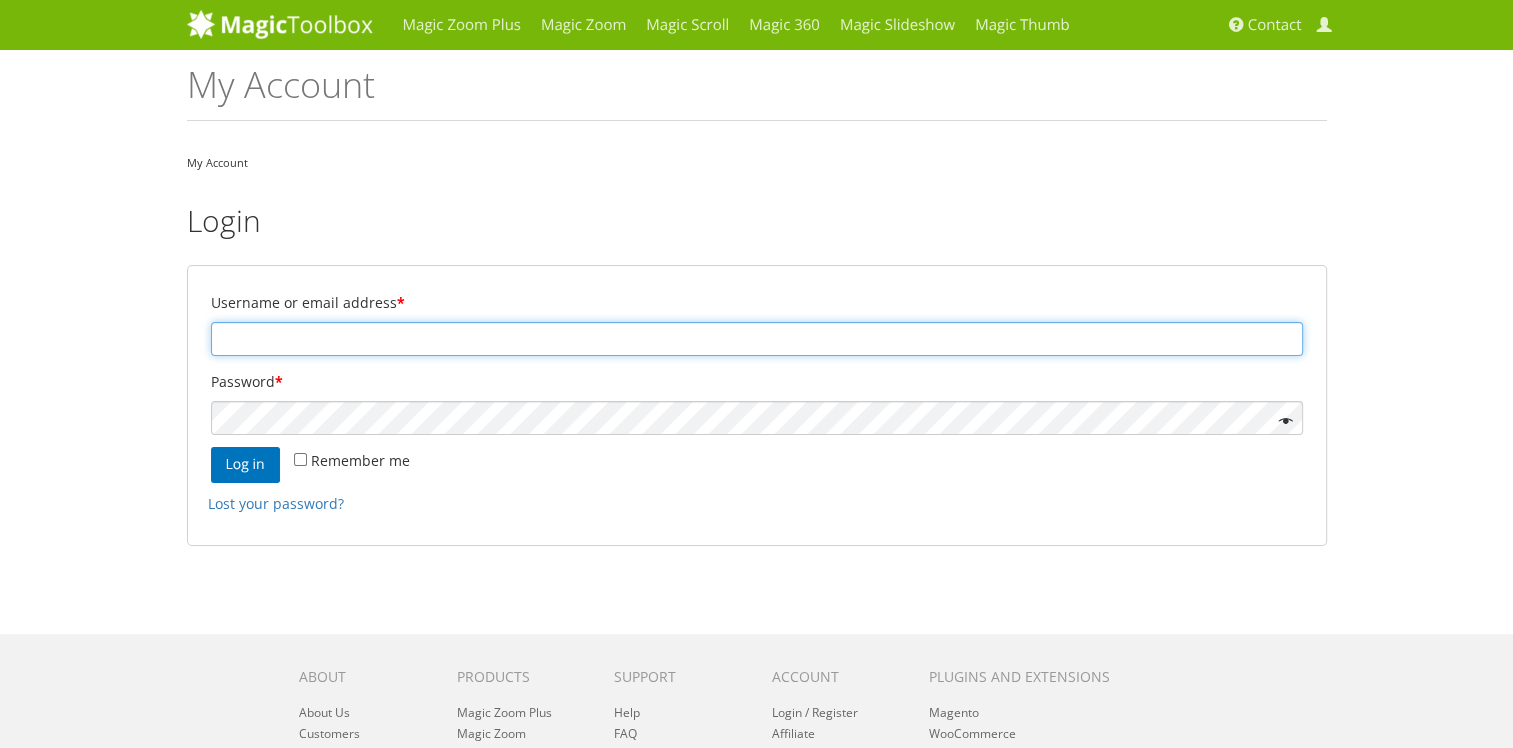 type on "[EMAIL_ADDRESS][DOMAIN_NAME]" 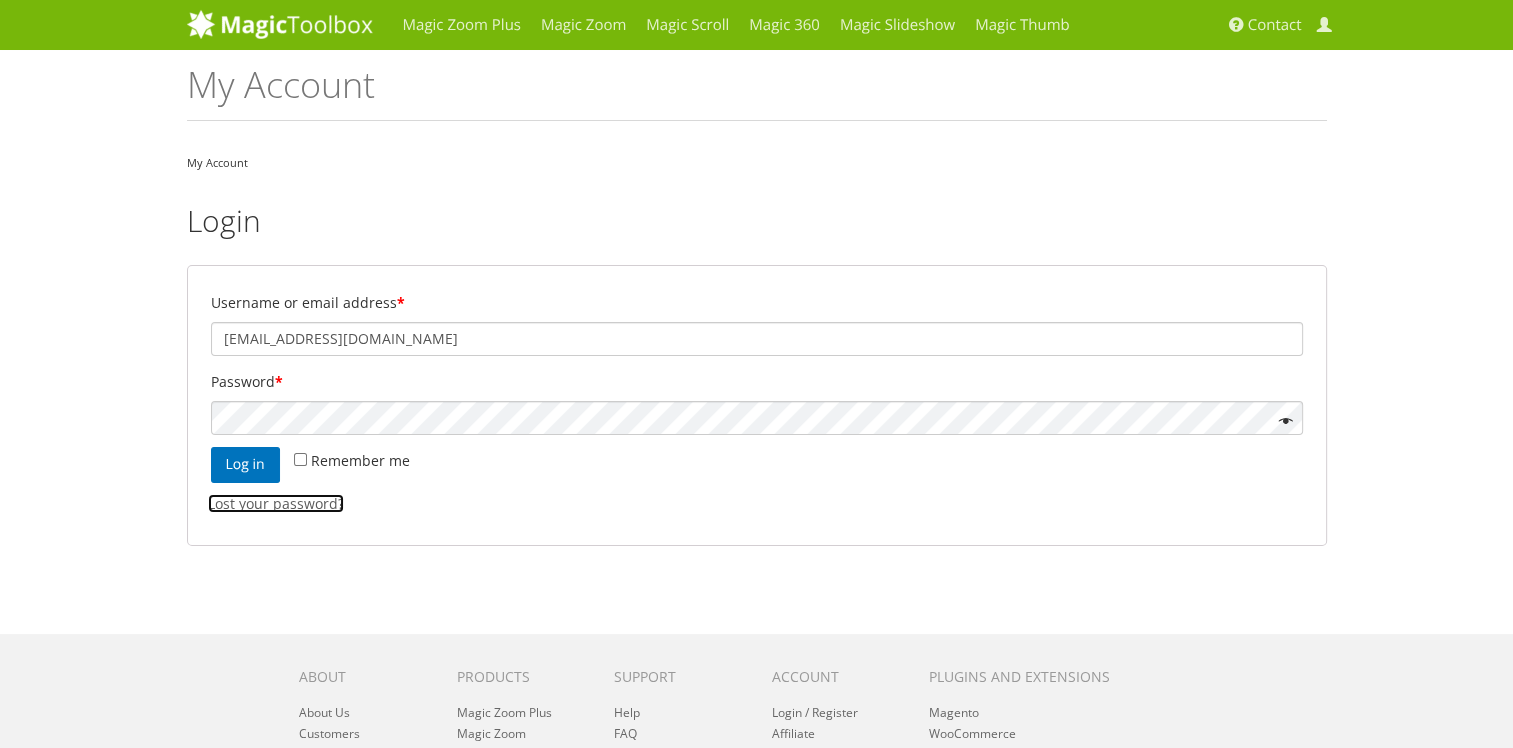 click on "Lost your password?" at bounding box center (276, 503) 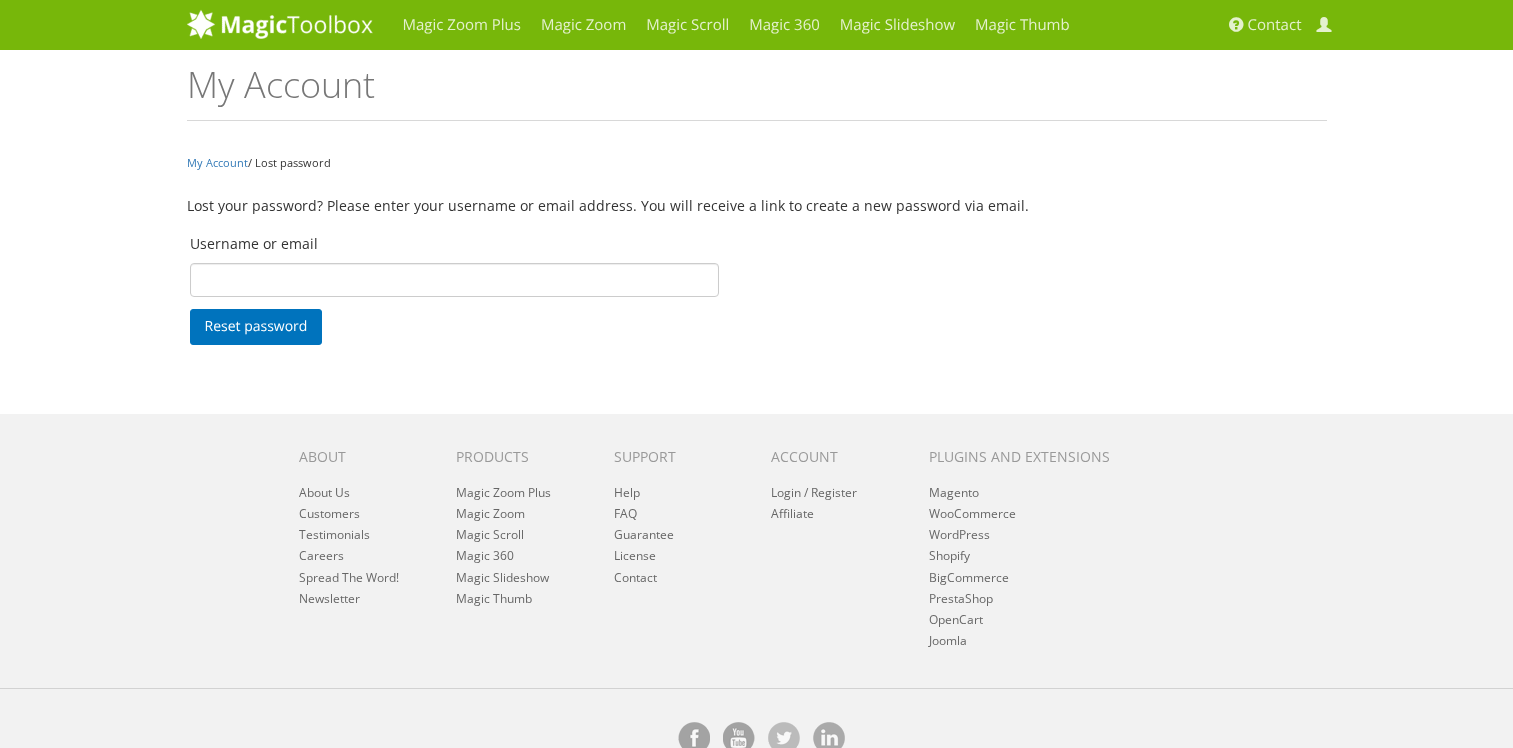 scroll, scrollTop: 0, scrollLeft: 0, axis: both 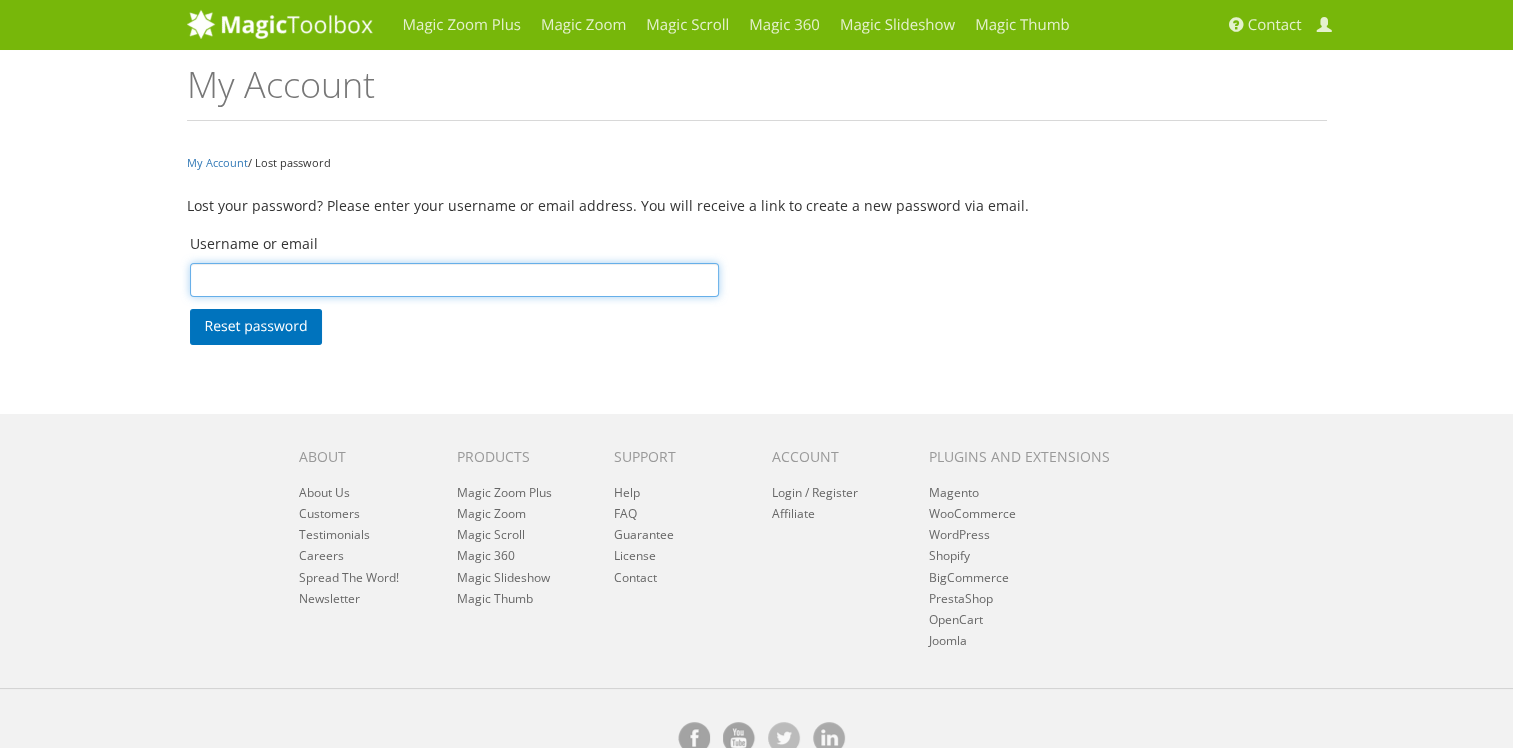 click on "Username or email" at bounding box center [455, 280] 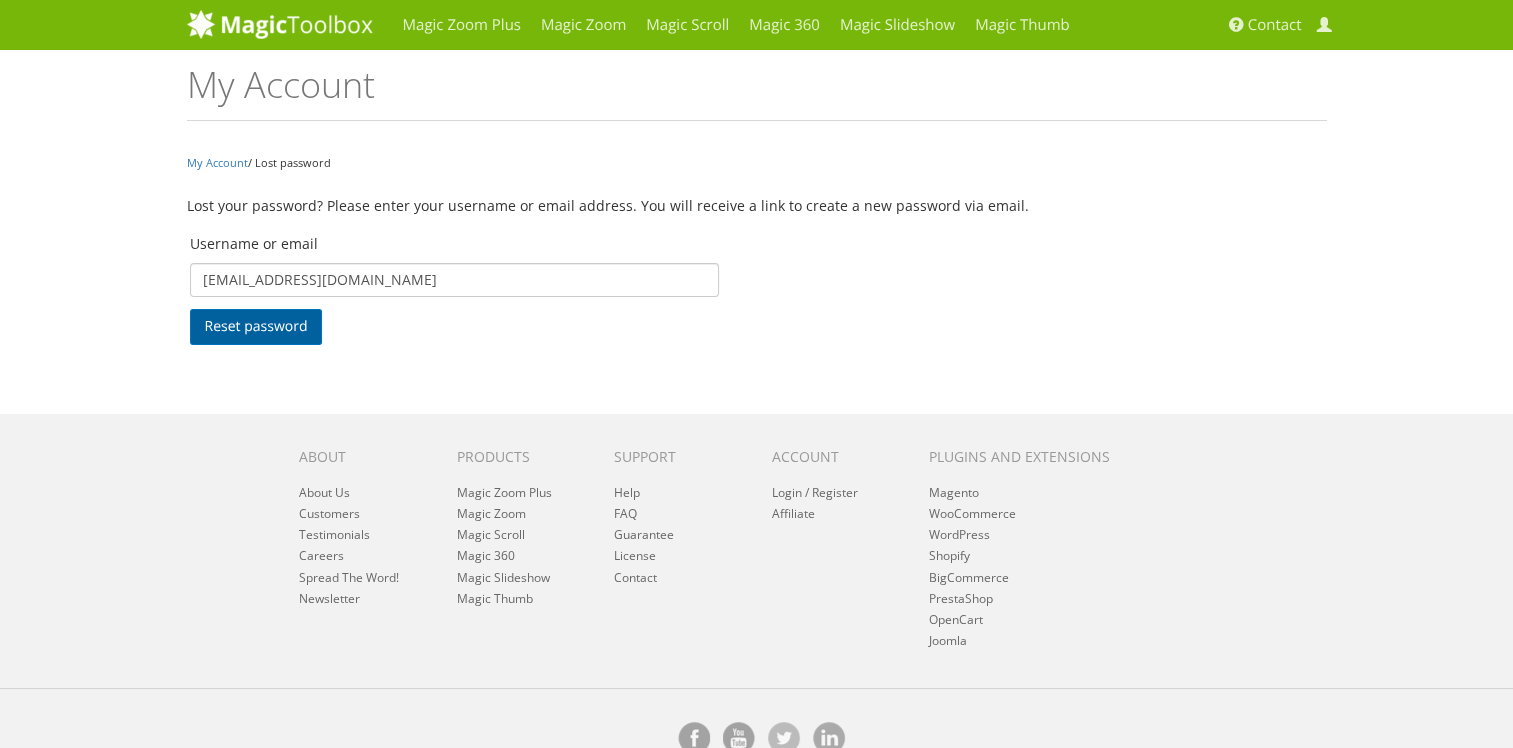click on "Reset password" at bounding box center (256, 327) 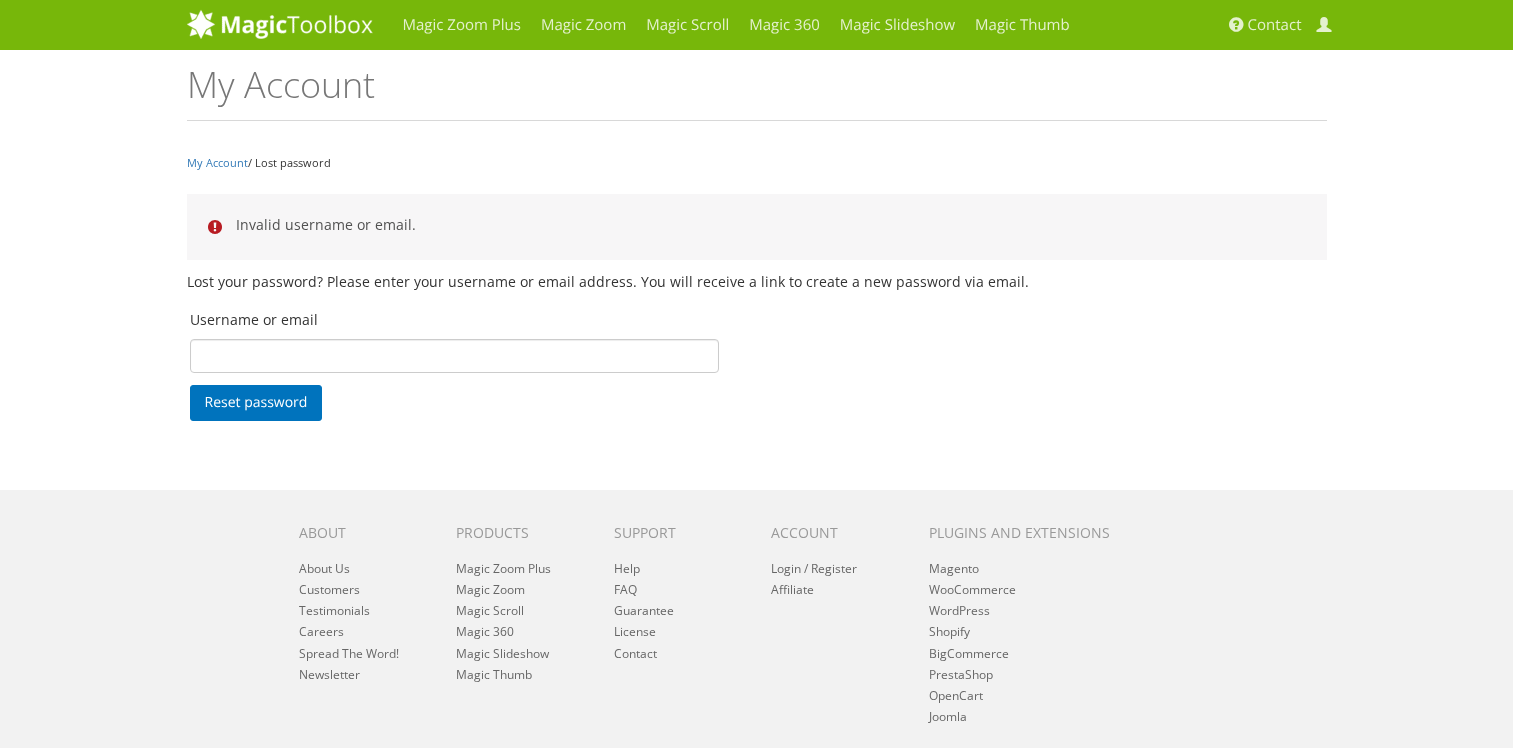 scroll, scrollTop: 0, scrollLeft: 0, axis: both 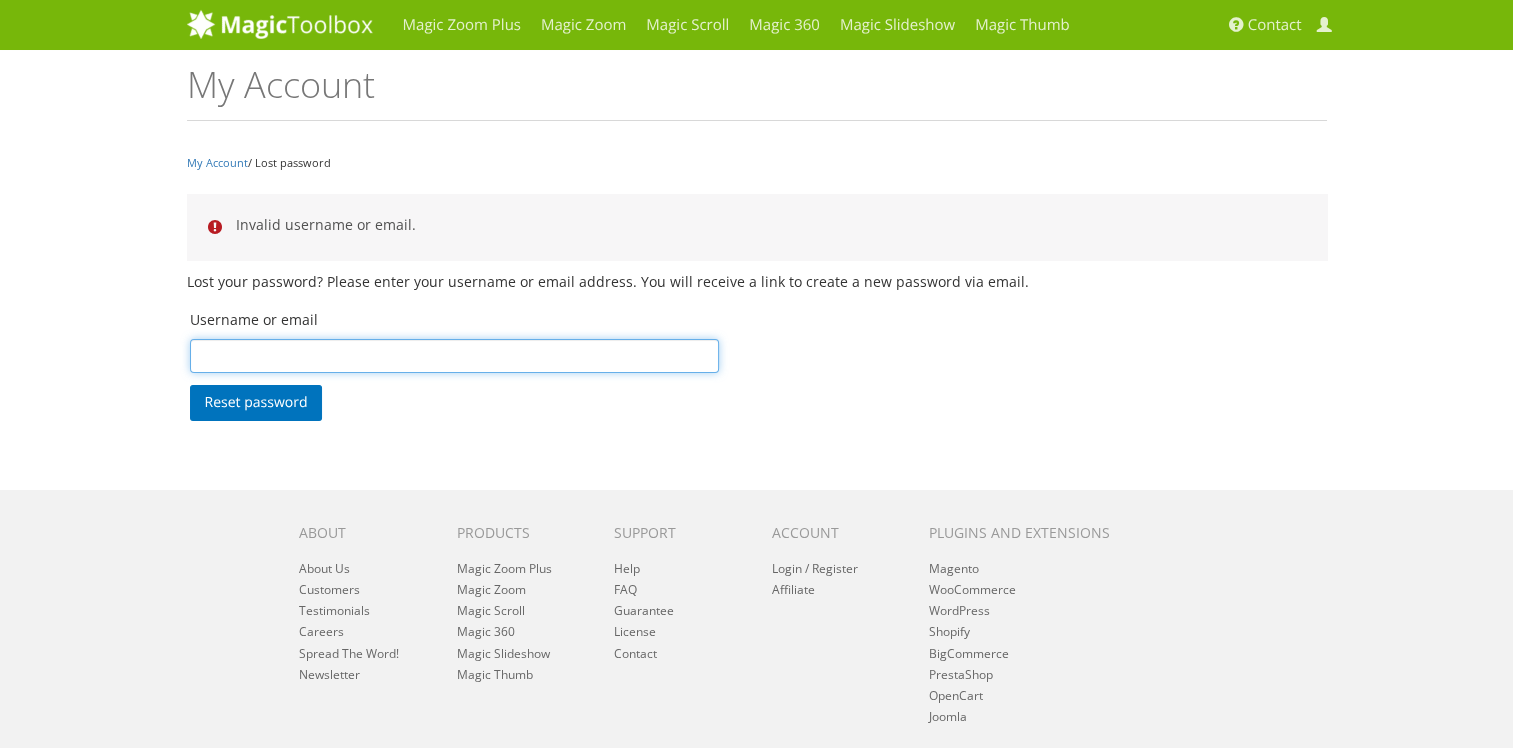 click on "Username or email" at bounding box center [455, 356] 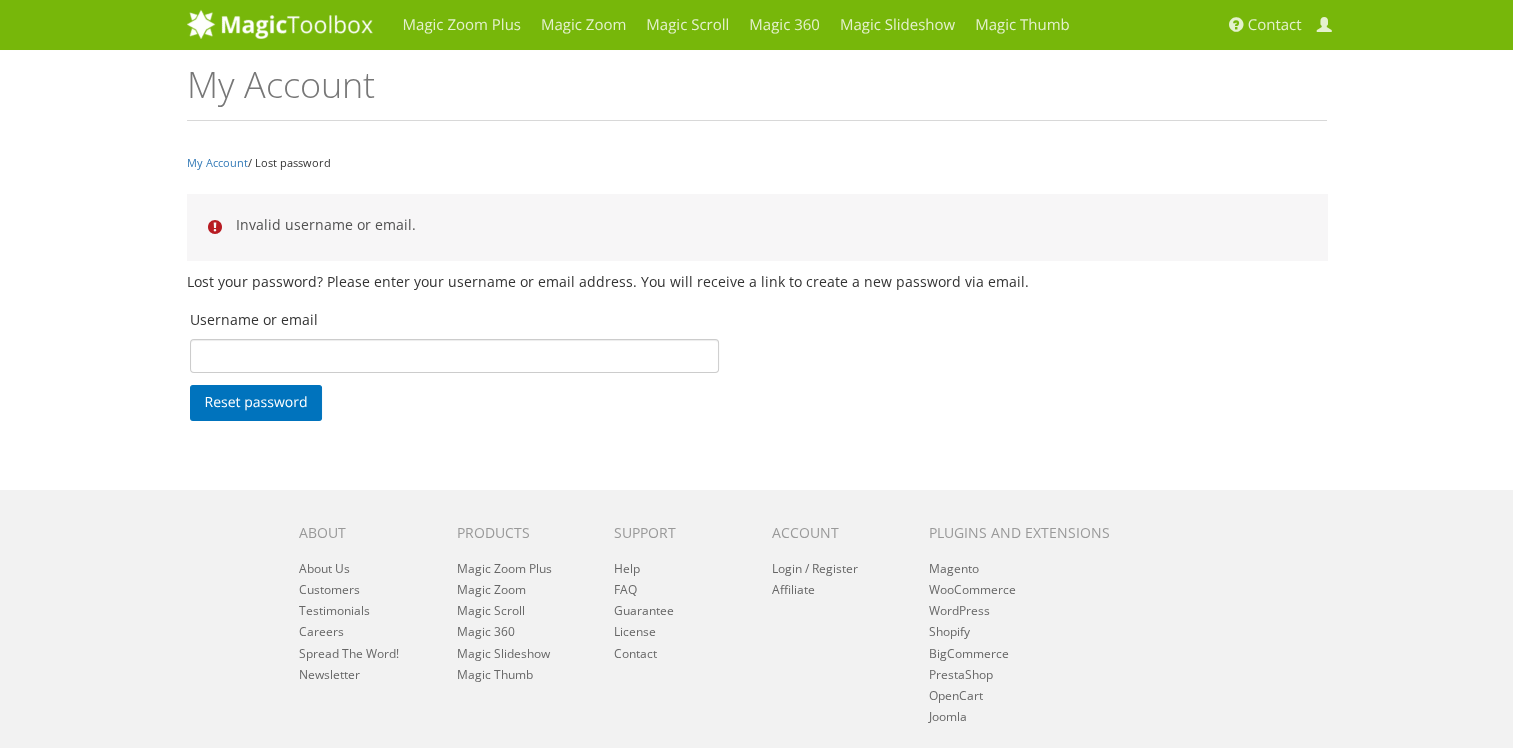 click on "Invalid username or email.
Lost your password? Please enter your username or email address. You will receive a link to create a new password via email.
Username or email
Reset password" at bounding box center [757, 309] 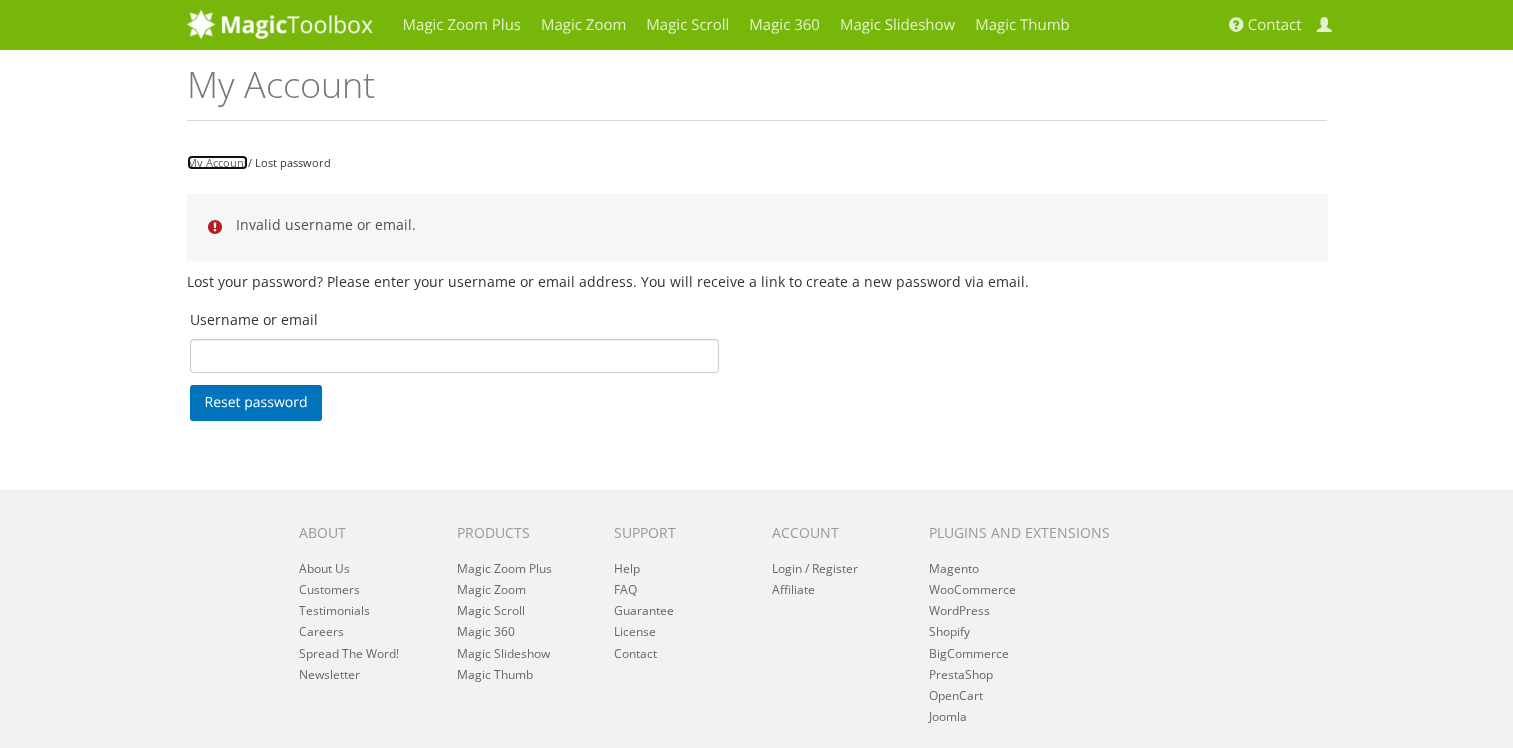 click on "My Account" at bounding box center (217, 162) 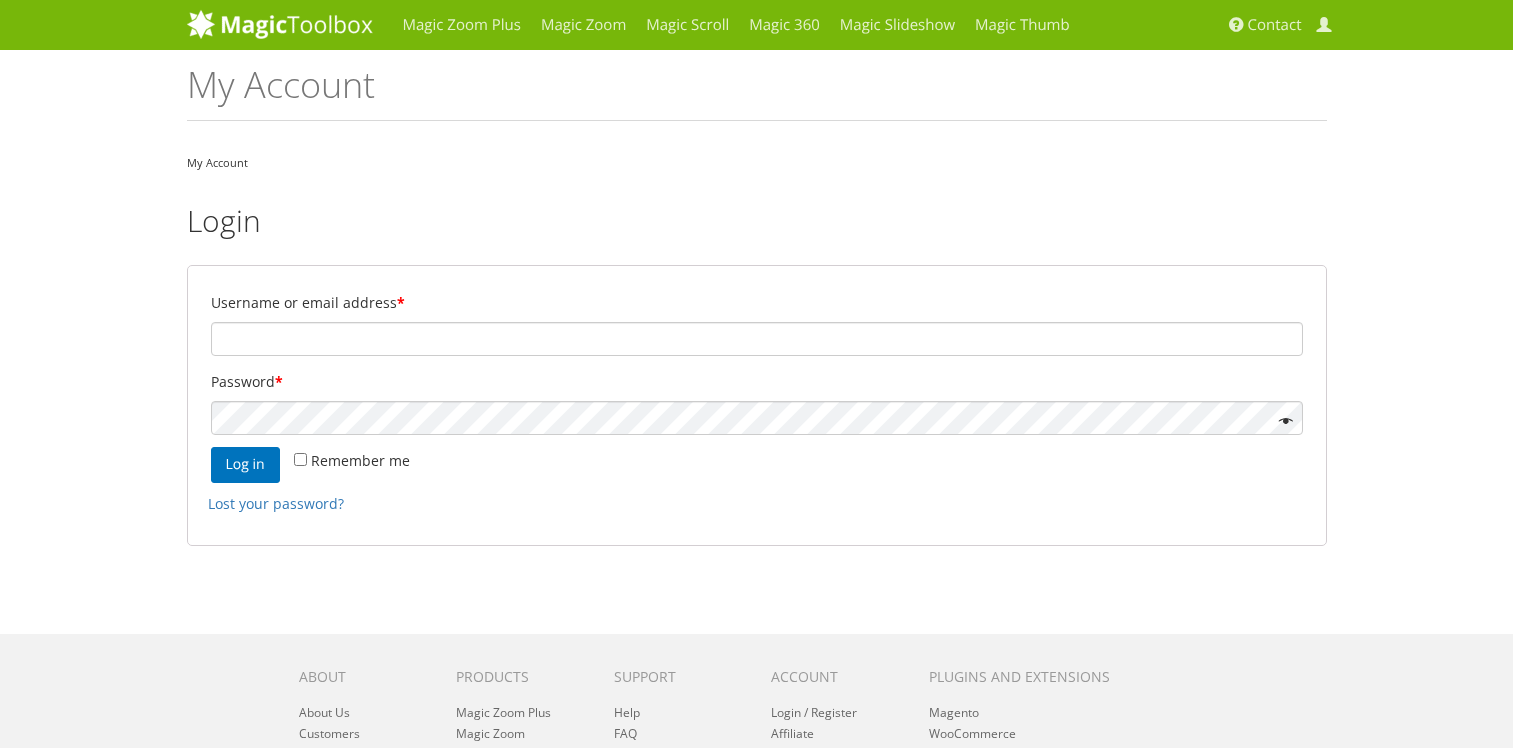 scroll, scrollTop: 0, scrollLeft: 0, axis: both 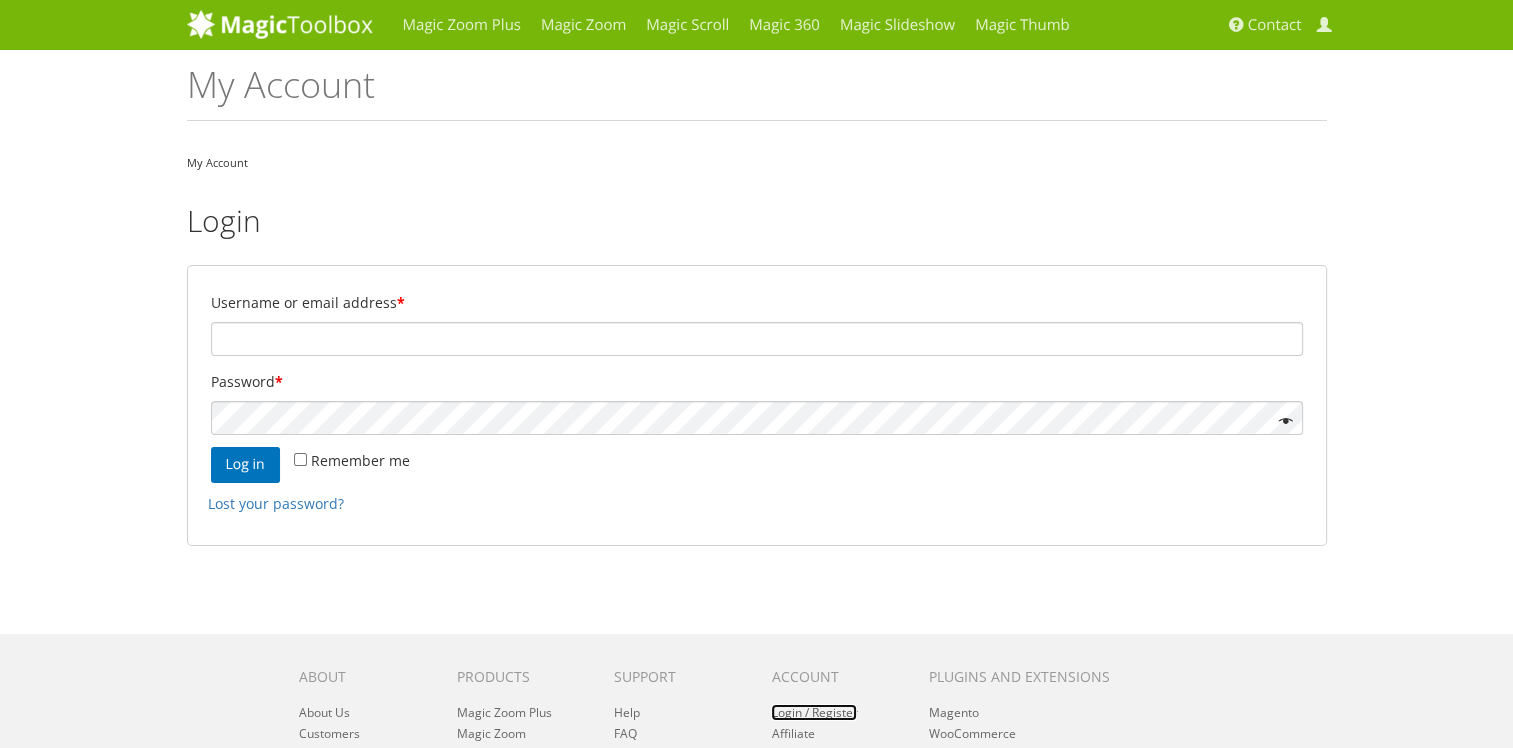click on "Login / Register" at bounding box center (814, 712) 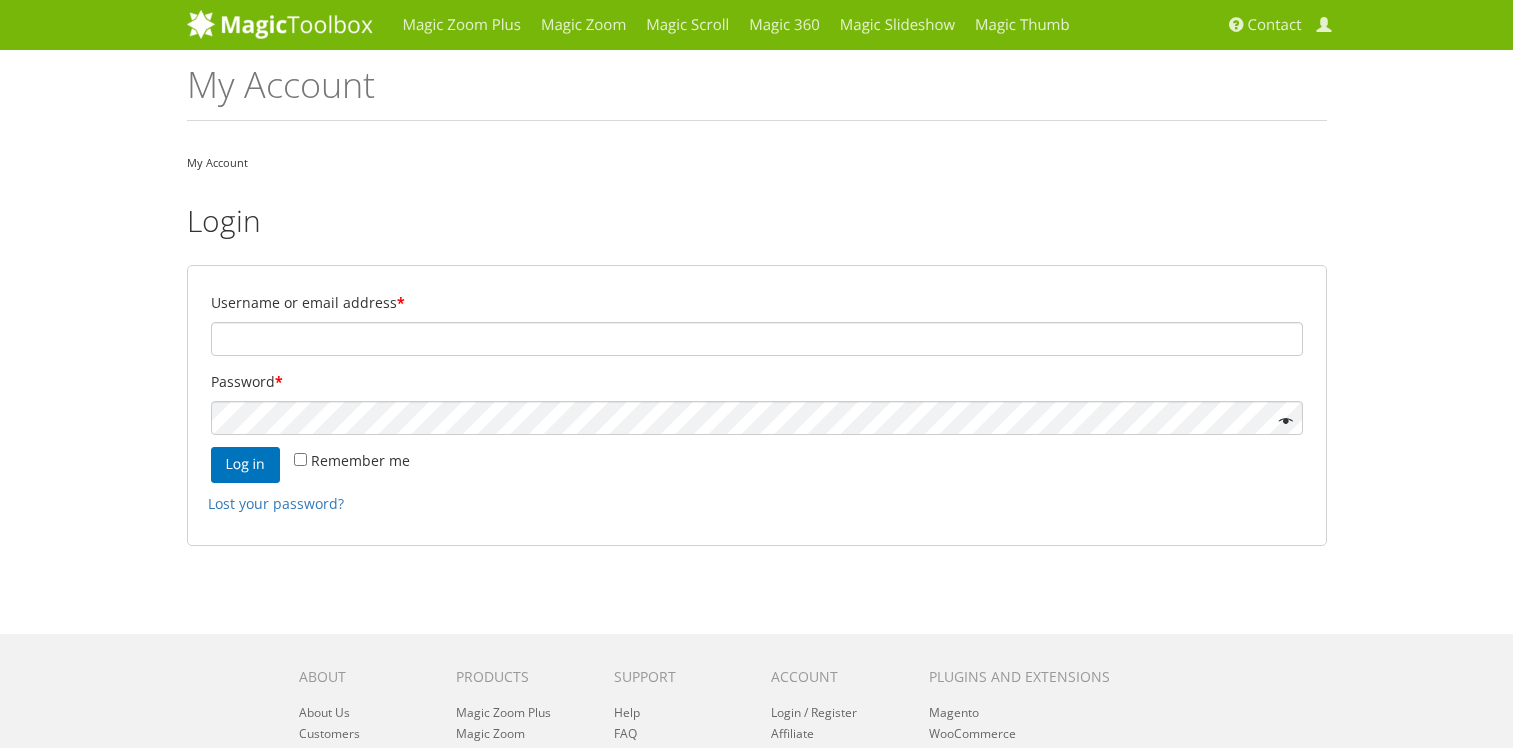 scroll, scrollTop: 0, scrollLeft: 0, axis: both 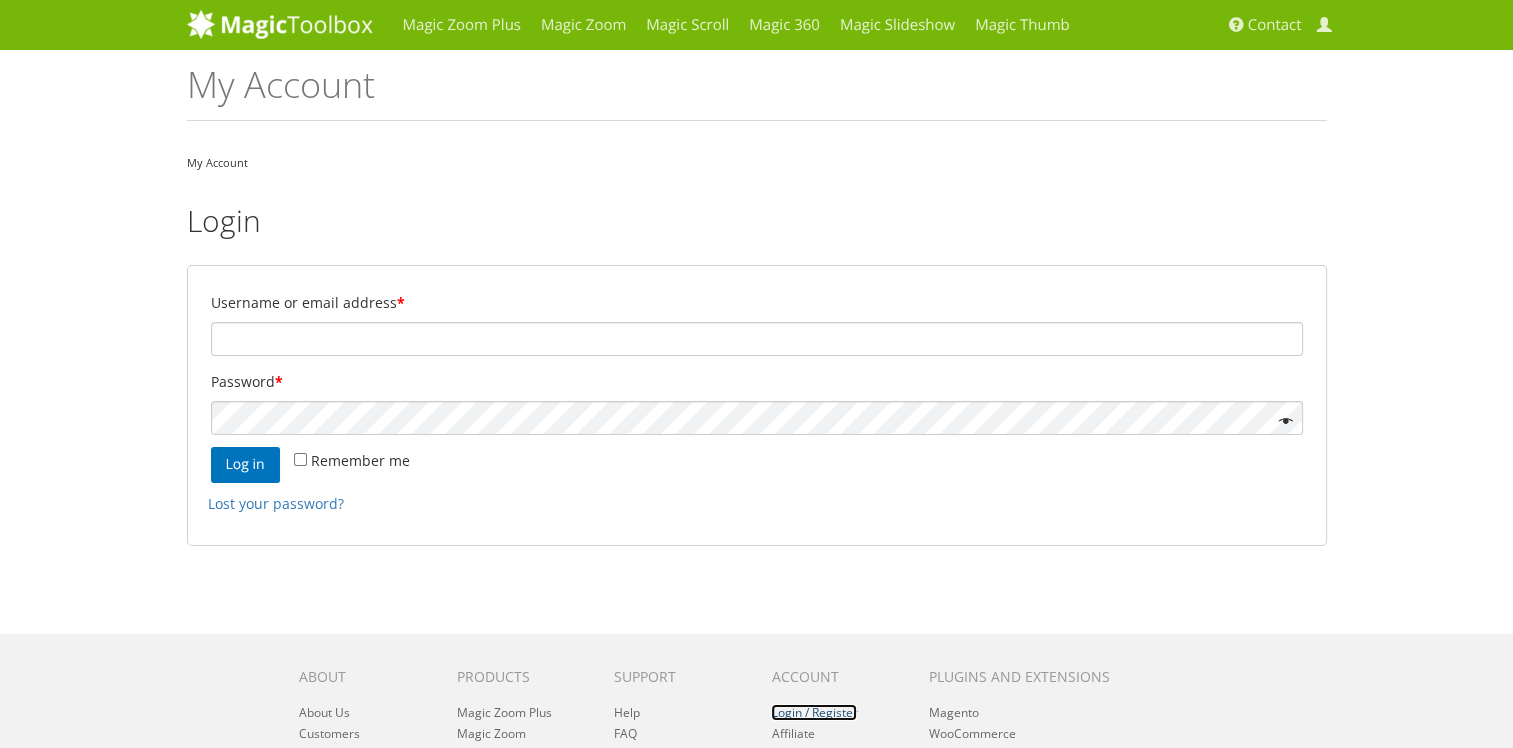 click on "Login / Register" at bounding box center [814, 712] 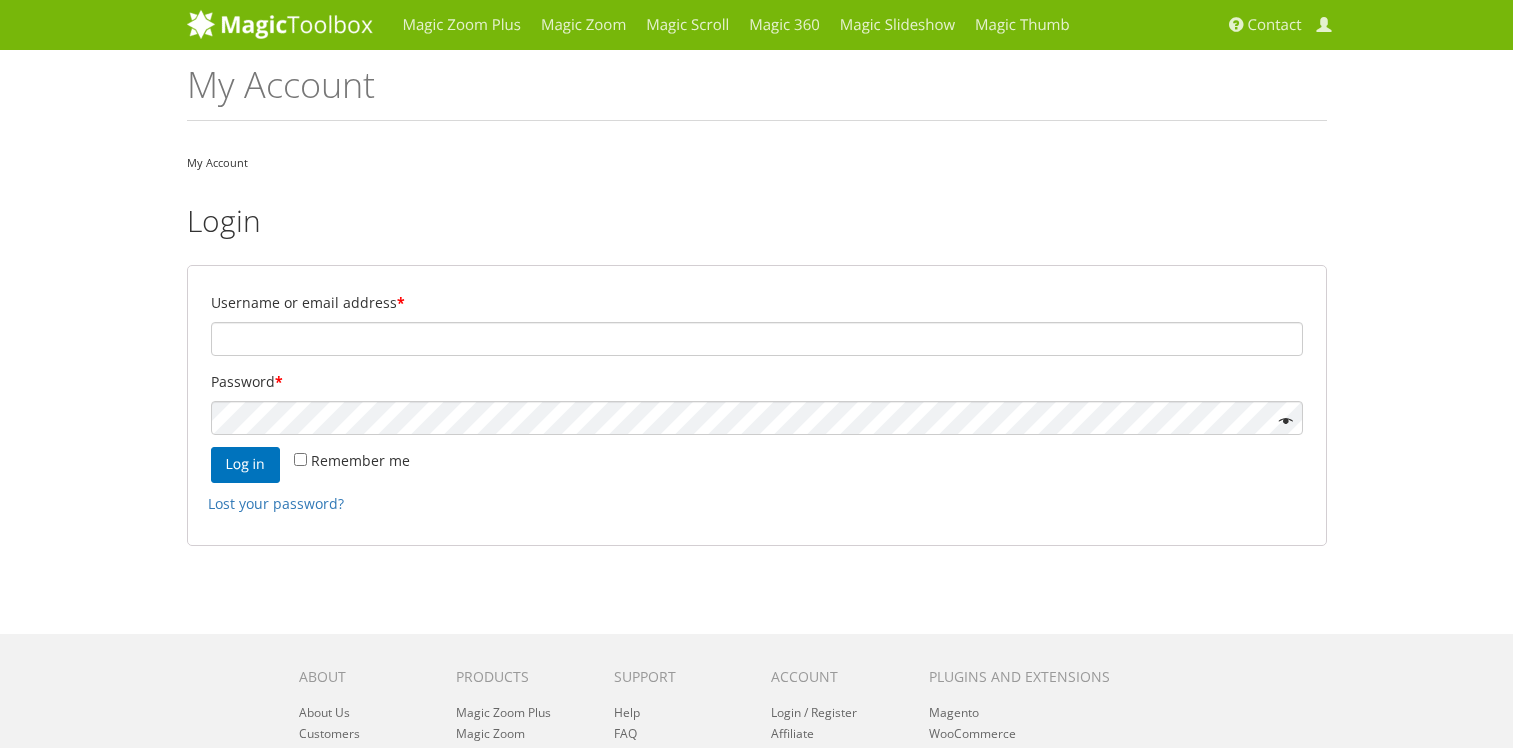 scroll, scrollTop: 0, scrollLeft: 0, axis: both 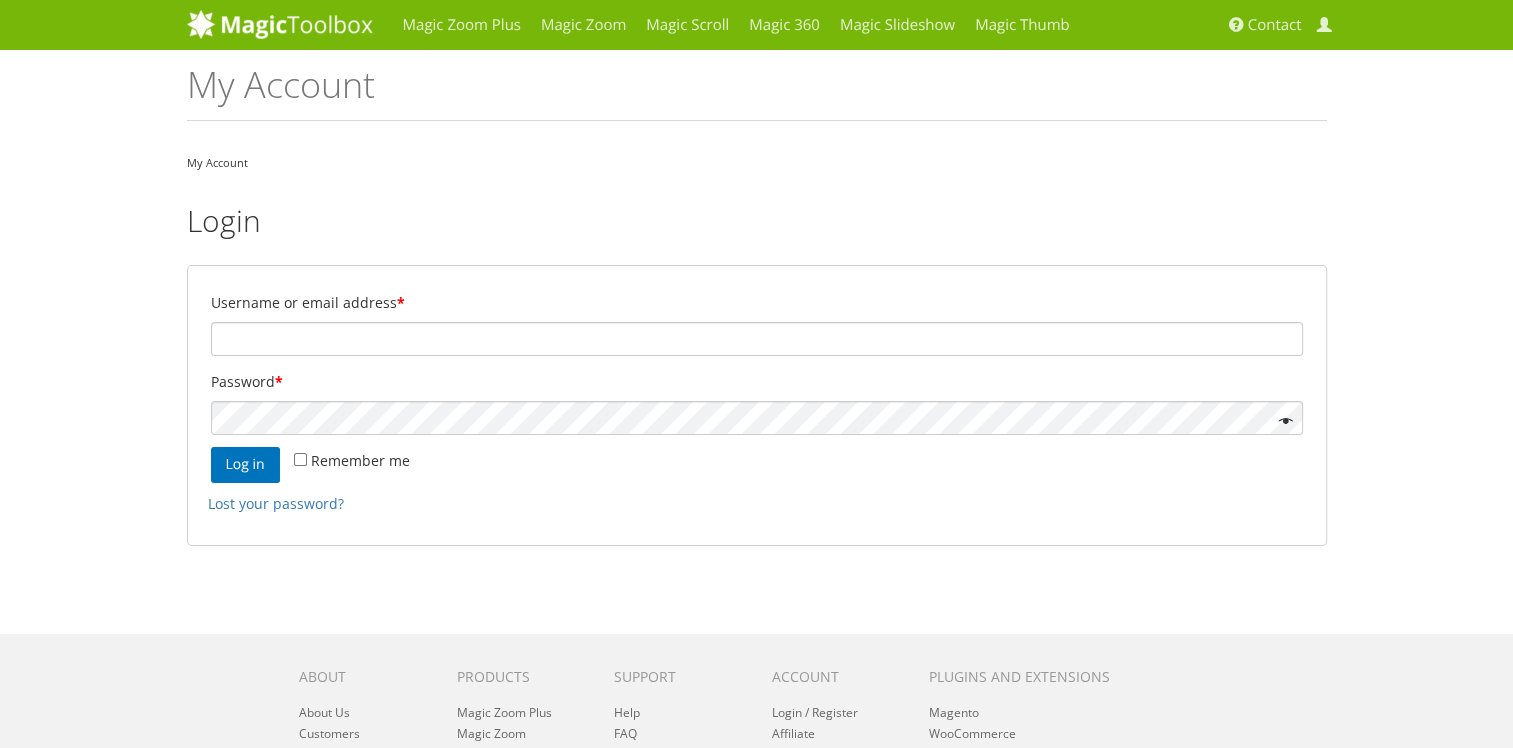 click on "Magic Zoom Plus
Magic Zoom
Magic Scroll
Magic 360
Magic Slideshow
Magic Thumb" at bounding box center (756, 505) 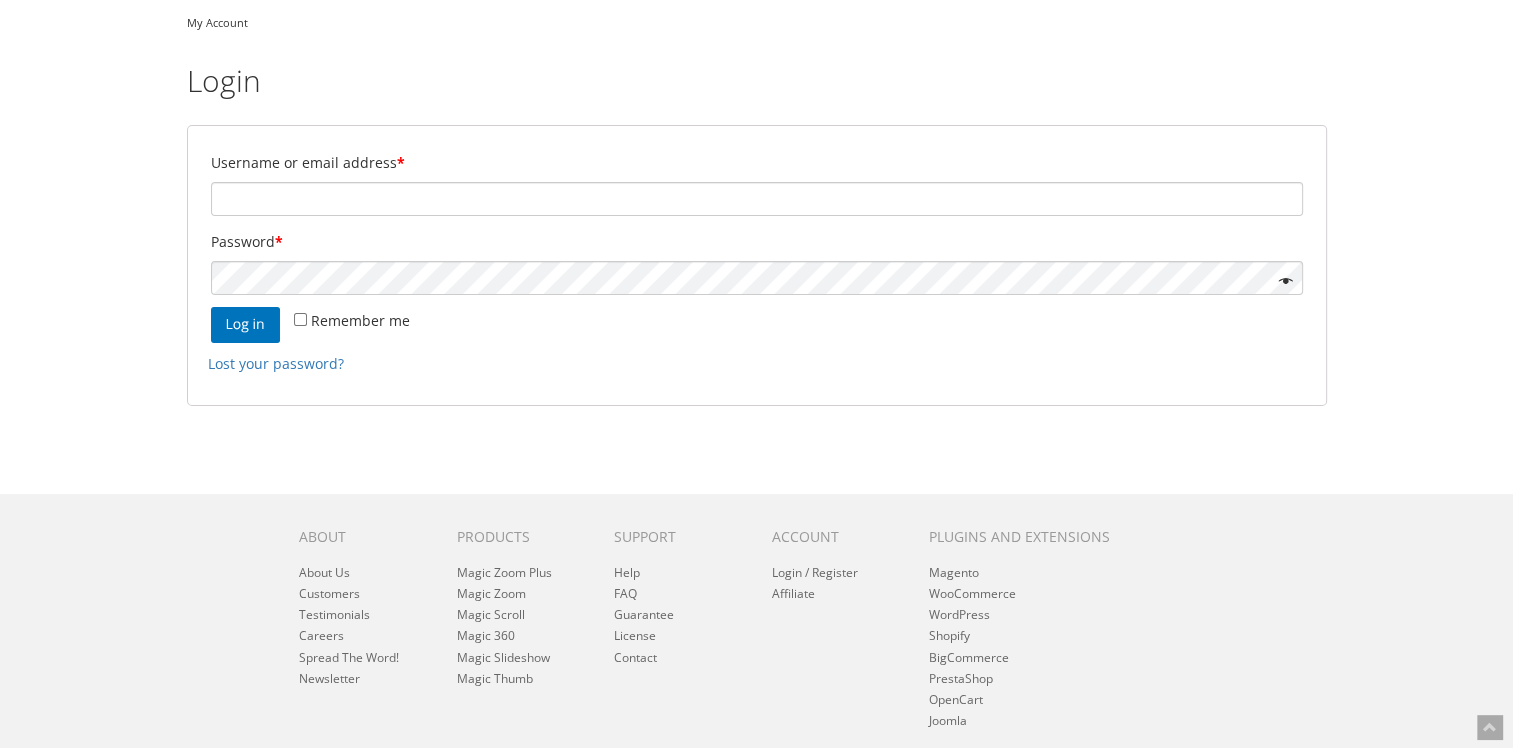 scroll, scrollTop: 261, scrollLeft: 0, axis: vertical 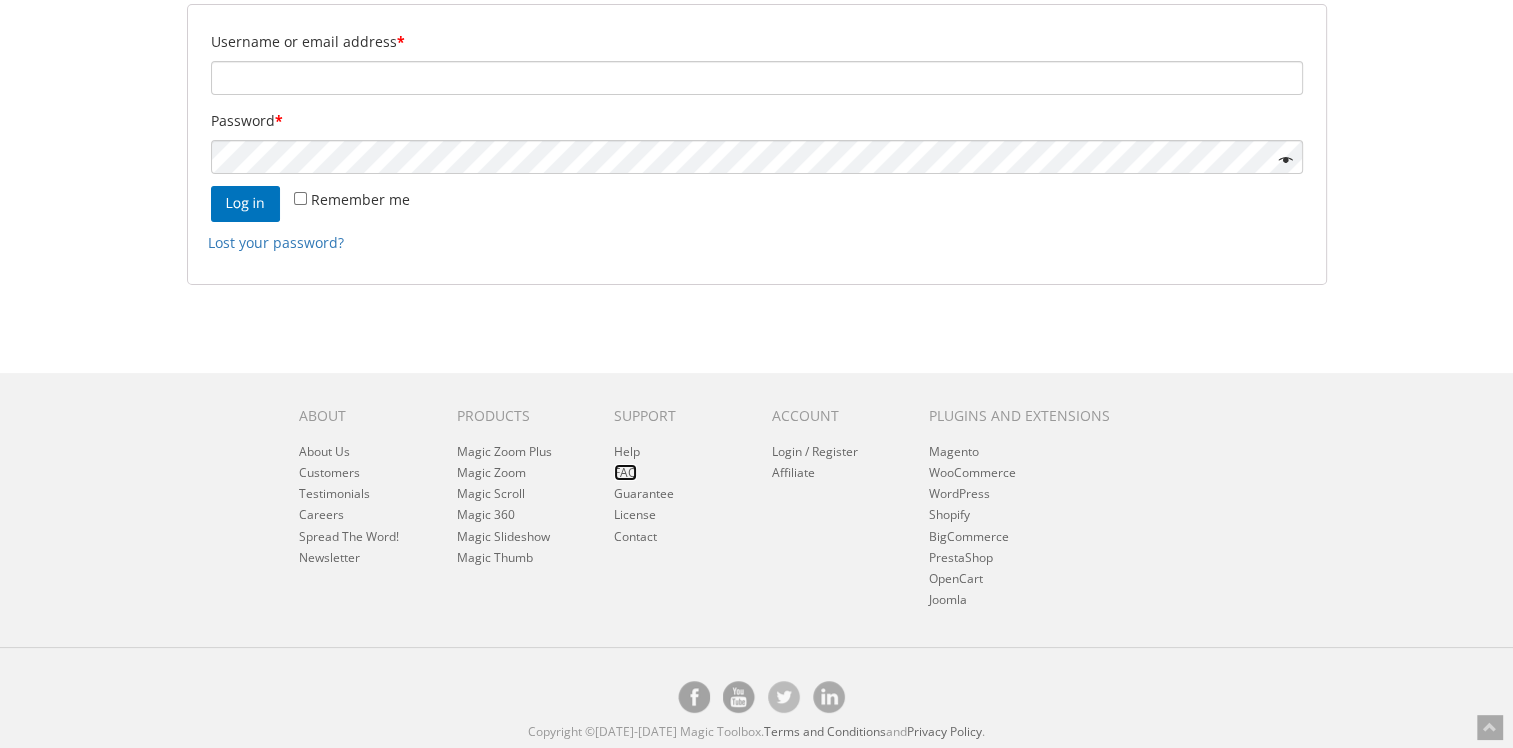 click on "FAQ" at bounding box center (625, 472) 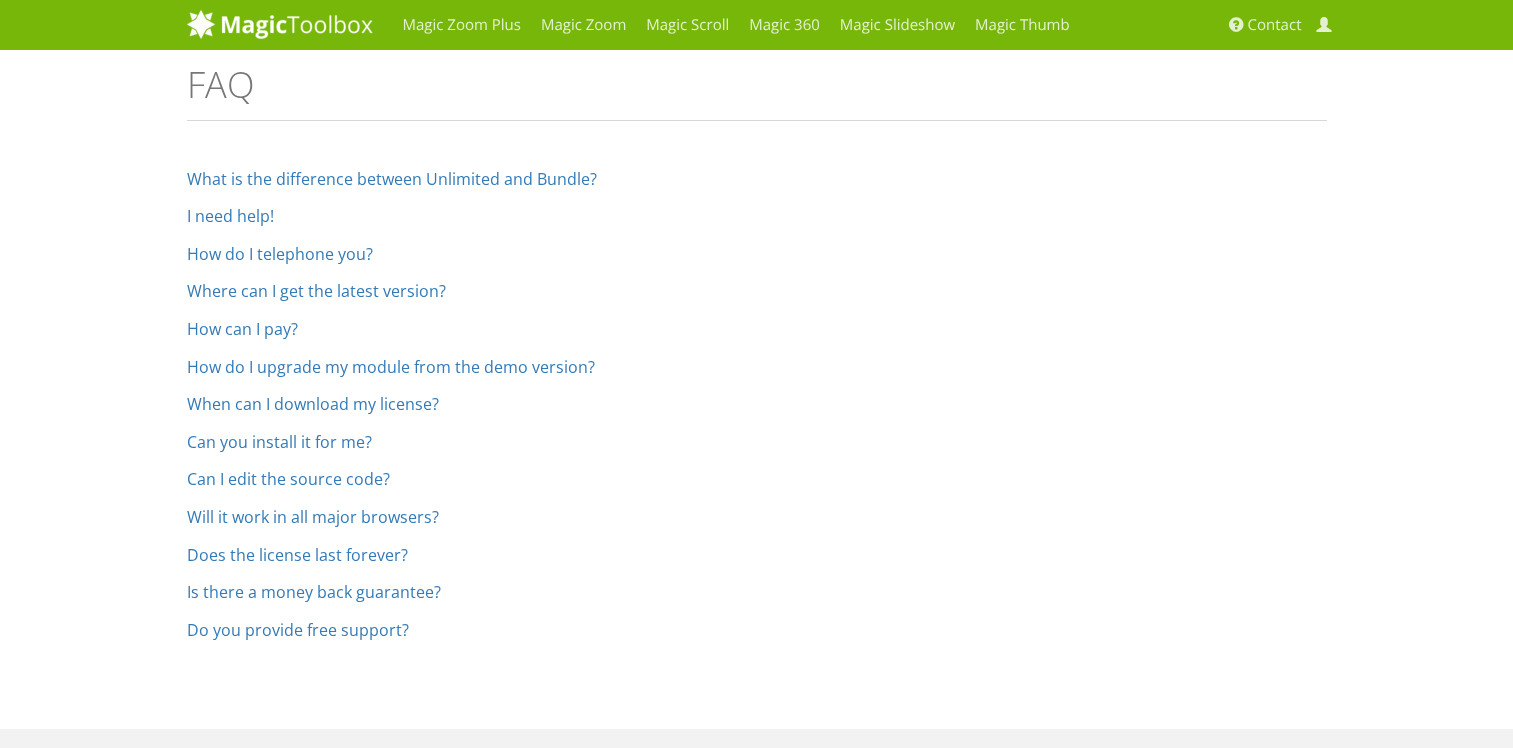 scroll, scrollTop: 0, scrollLeft: 0, axis: both 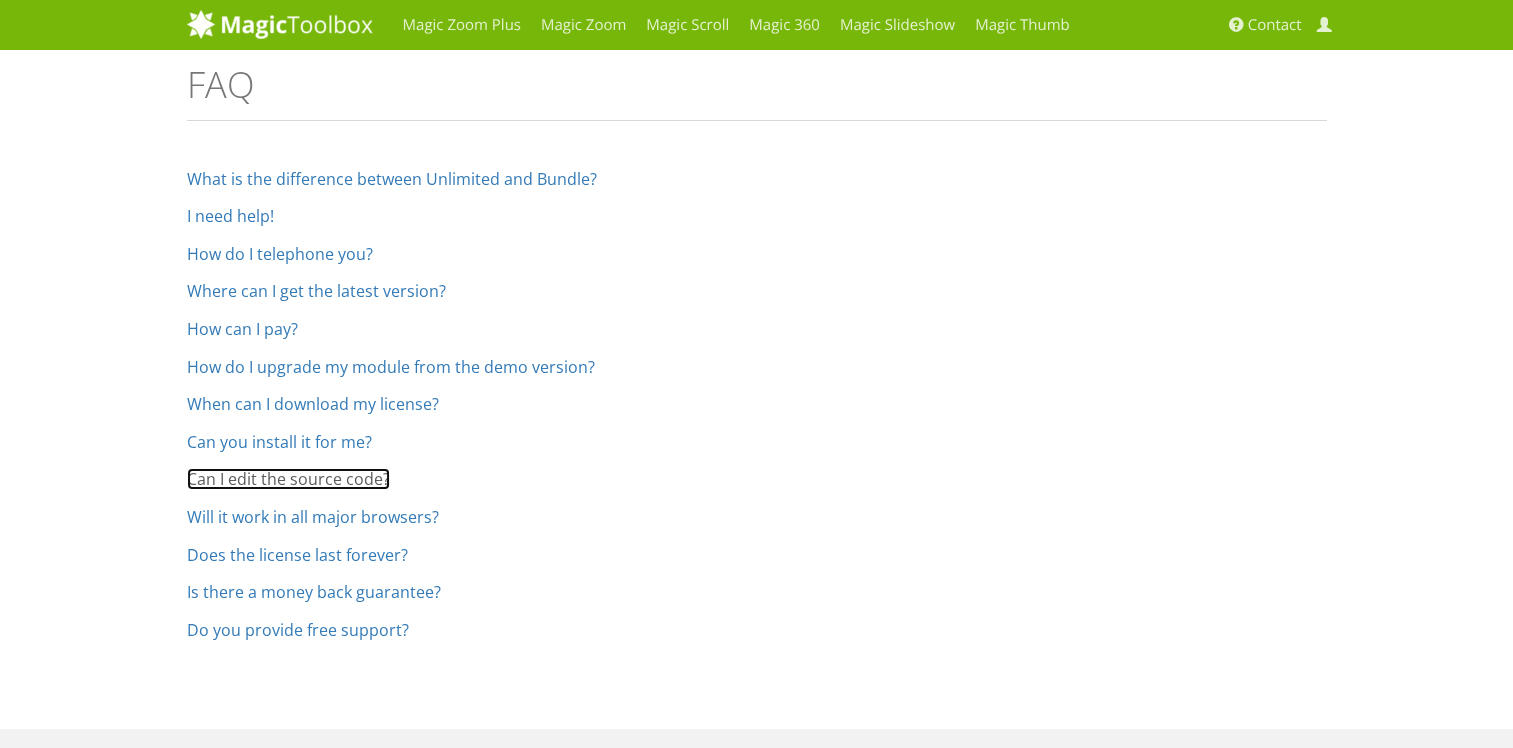click on "Can I edit the source code?" at bounding box center [288, 479] 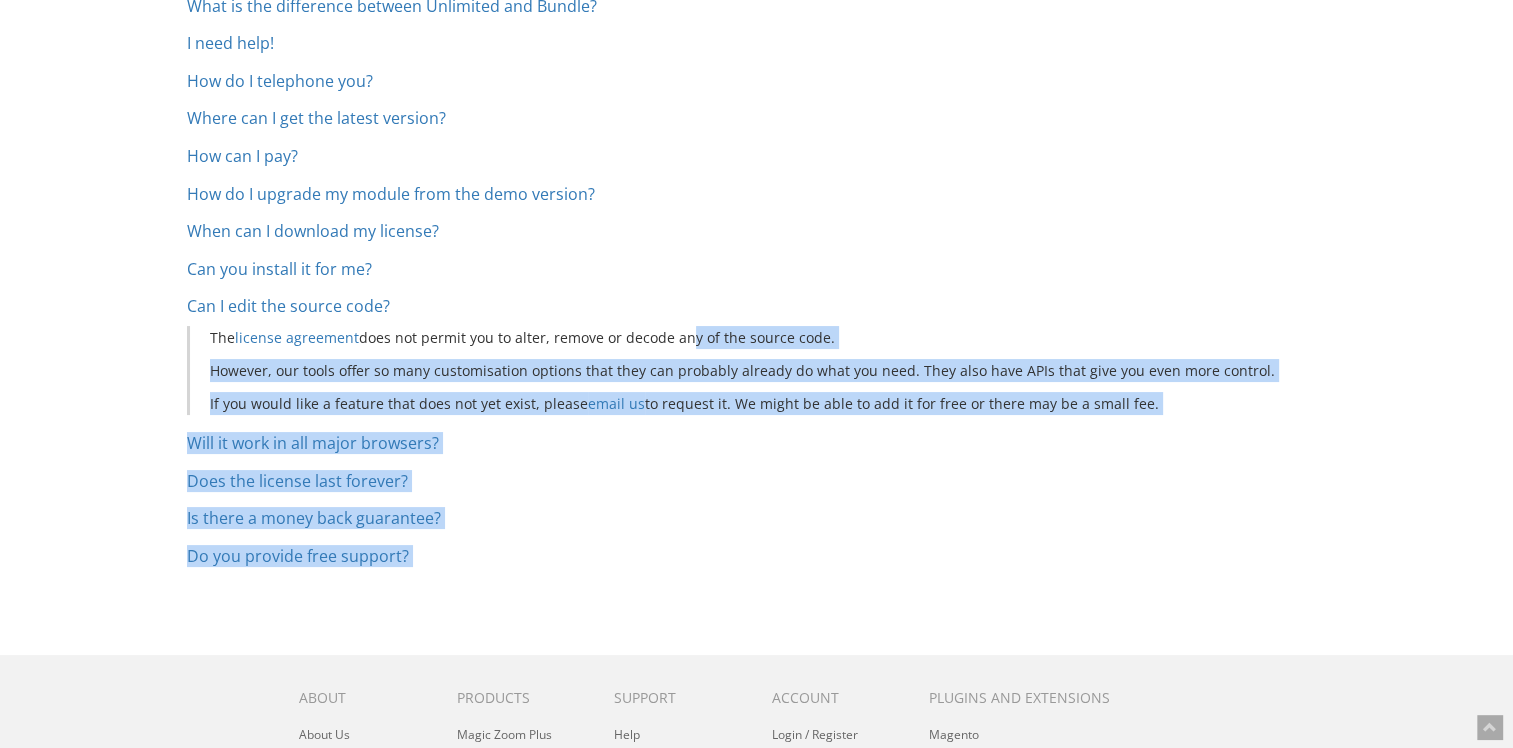 scroll, scrollTop: 322, scrollLeft: 0, axis: vertical 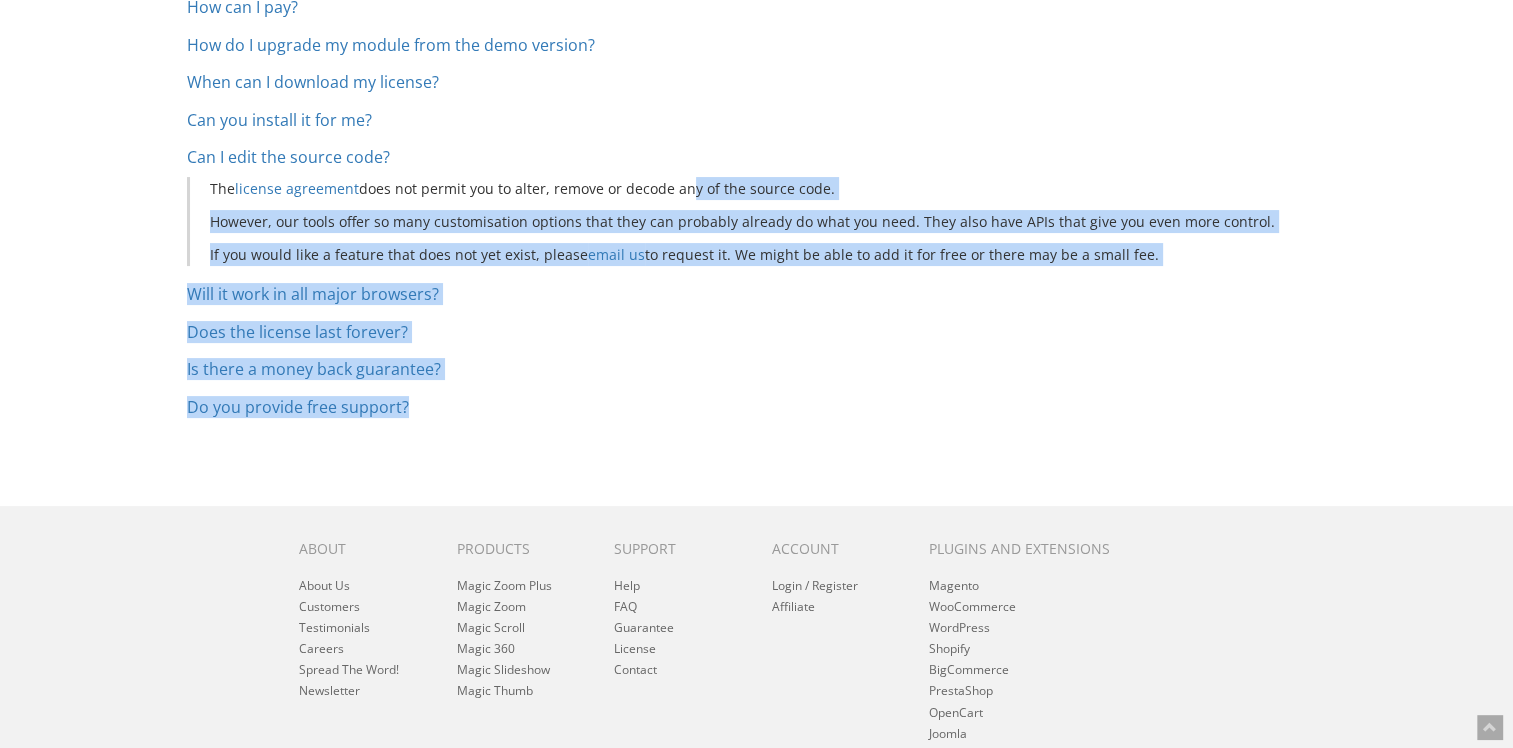 drag, startPoint x: 682, startPoint y: 521, endPoint x: 604, endPoint y: 389, distance: 153.32318 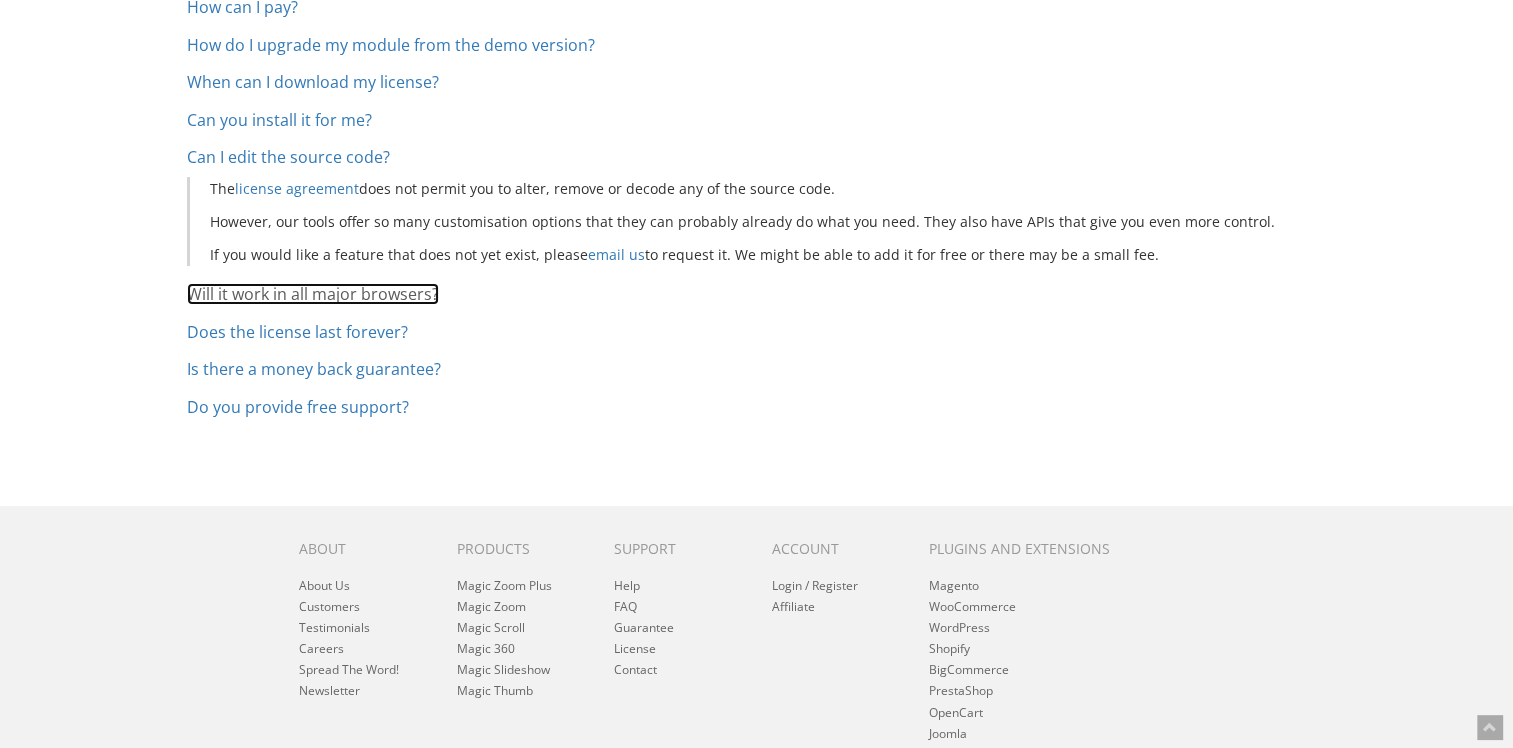 click on "Will it work in all major browsers?" at bounding box center [313, 294] 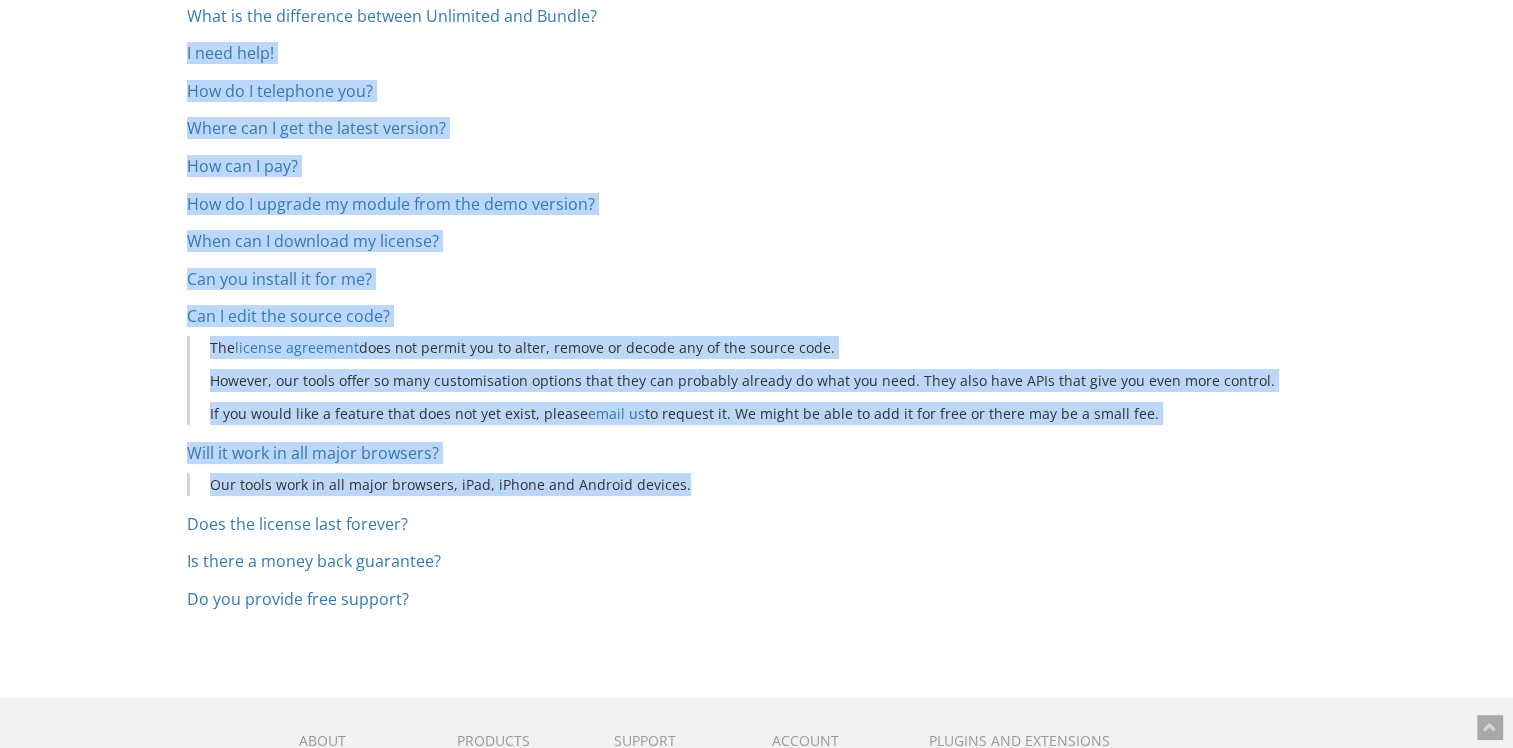 scroll, scrollTop: 109, scrollLeft: 0, axis: vertical 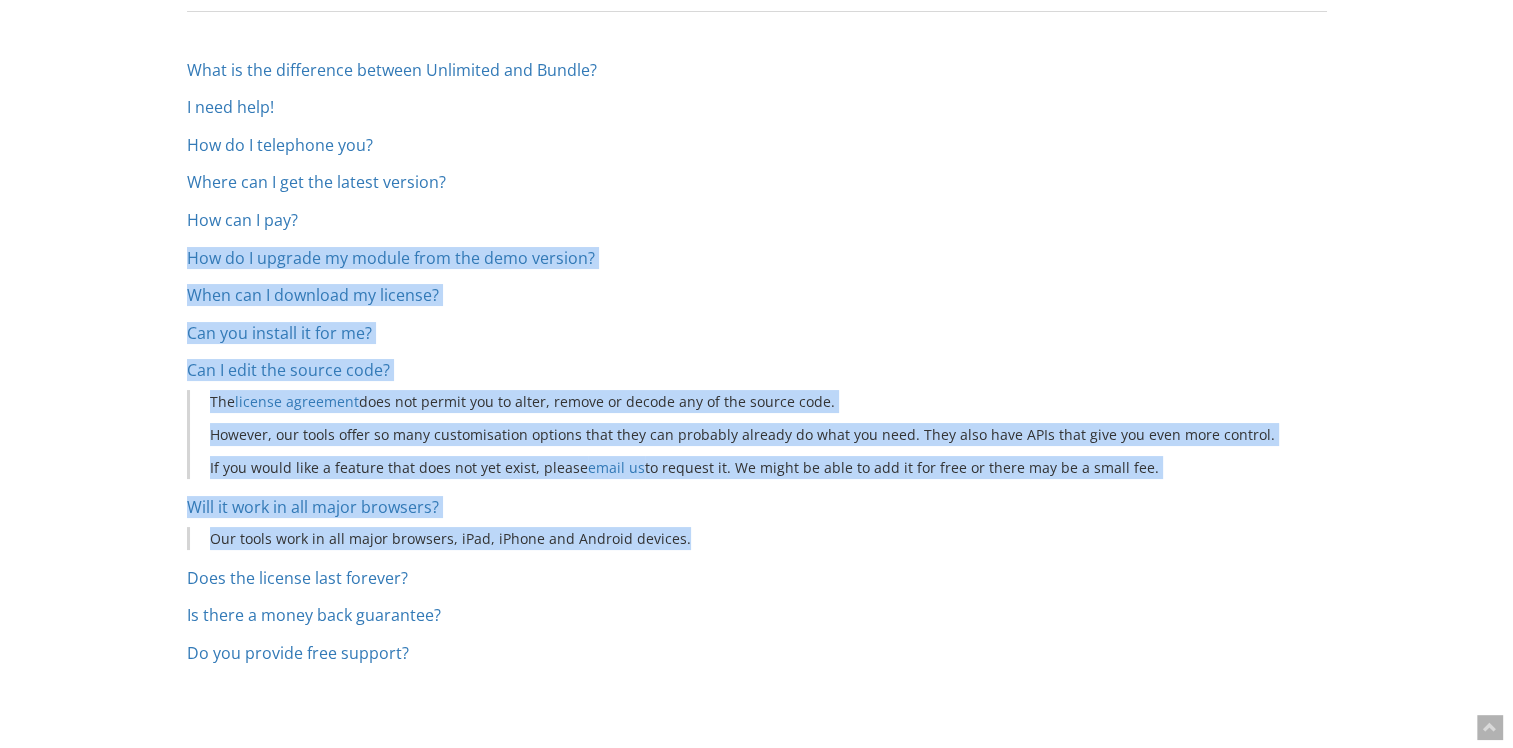 drag, startPoint x: 853, startPoint y: 309, endPoint x: 848, endPoint y: 205, distance: 104.120125 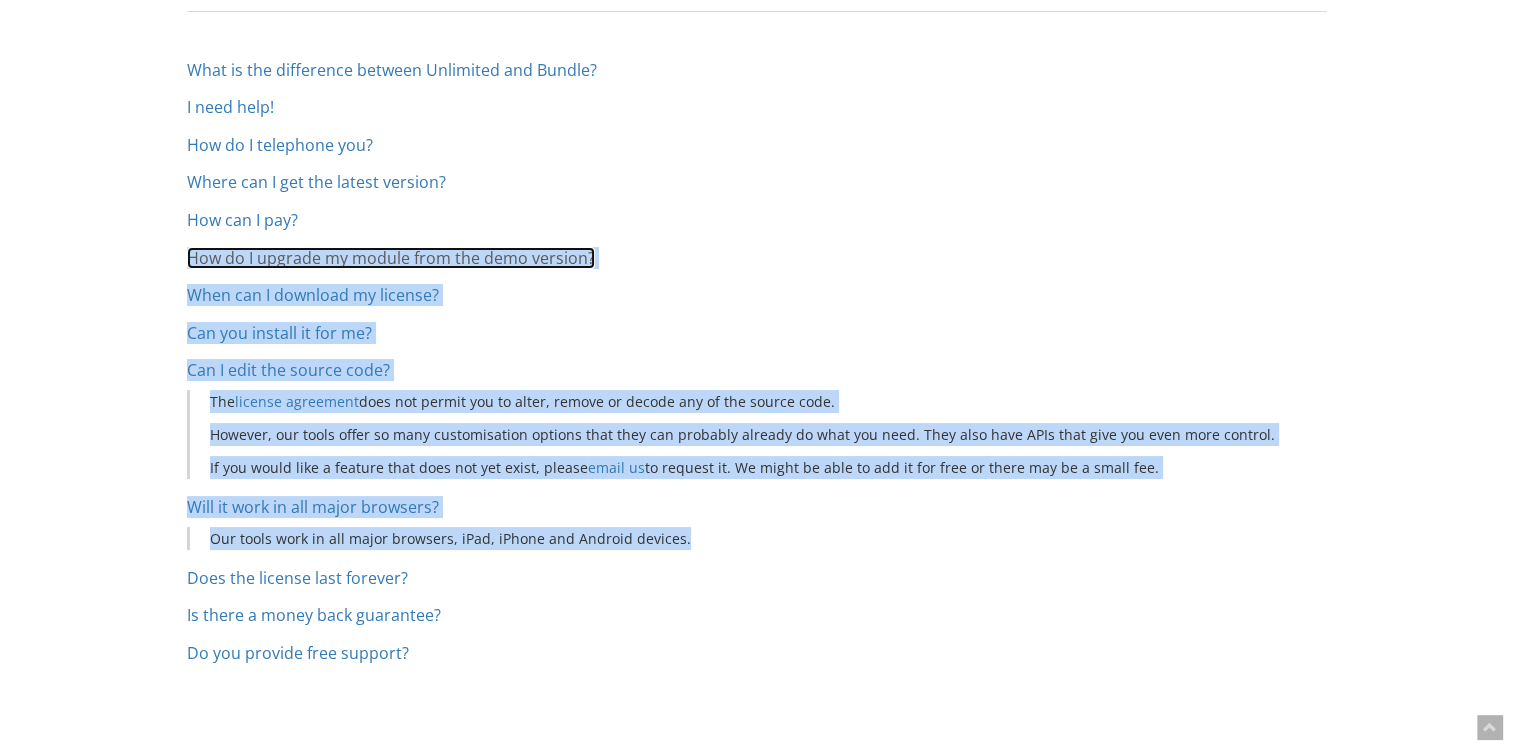 click on "How do I upgrade my module from the demo version?" at bounding box center (391, 258) 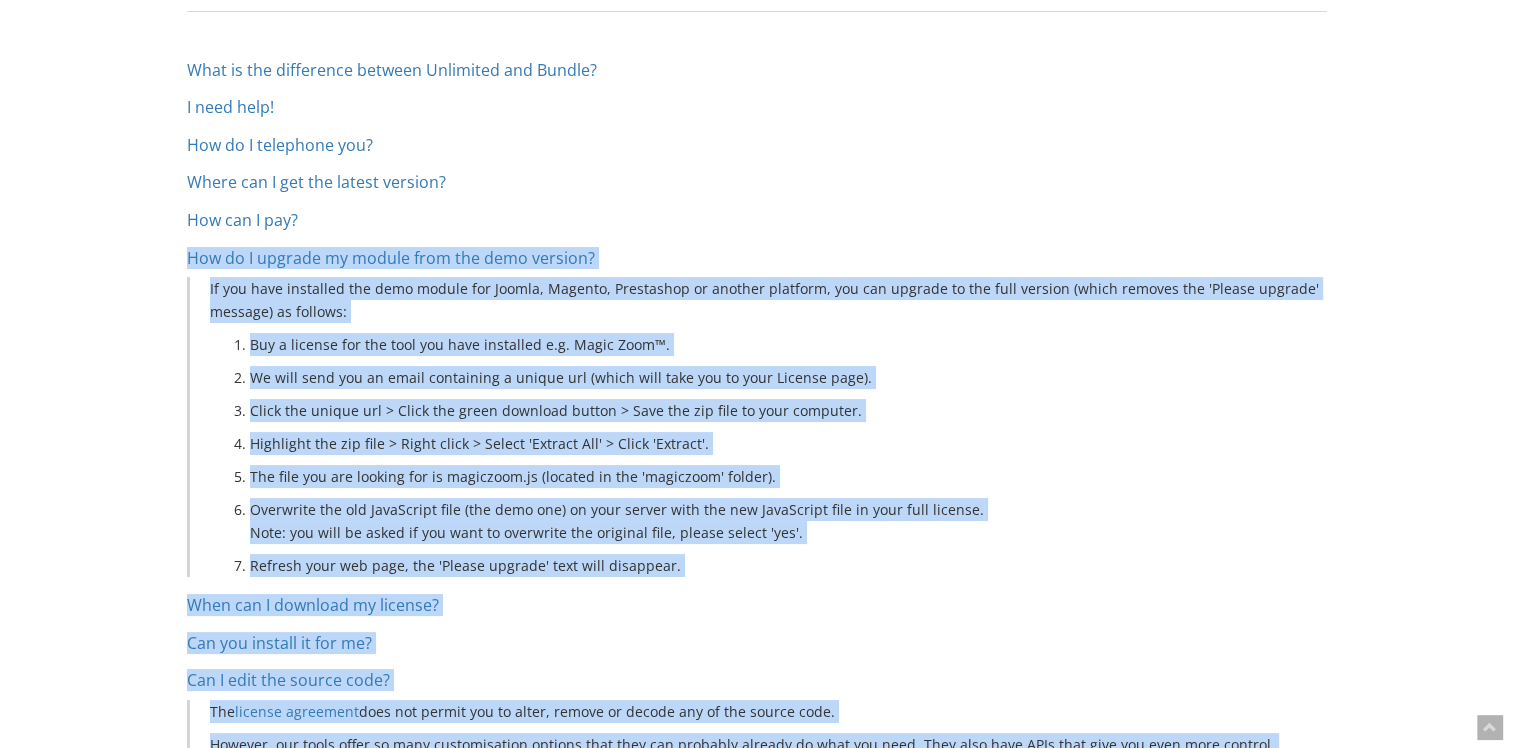 click on "Click the unique url > Click the green download button > Save the zip file to your computer." at bounding box center (788, 410) 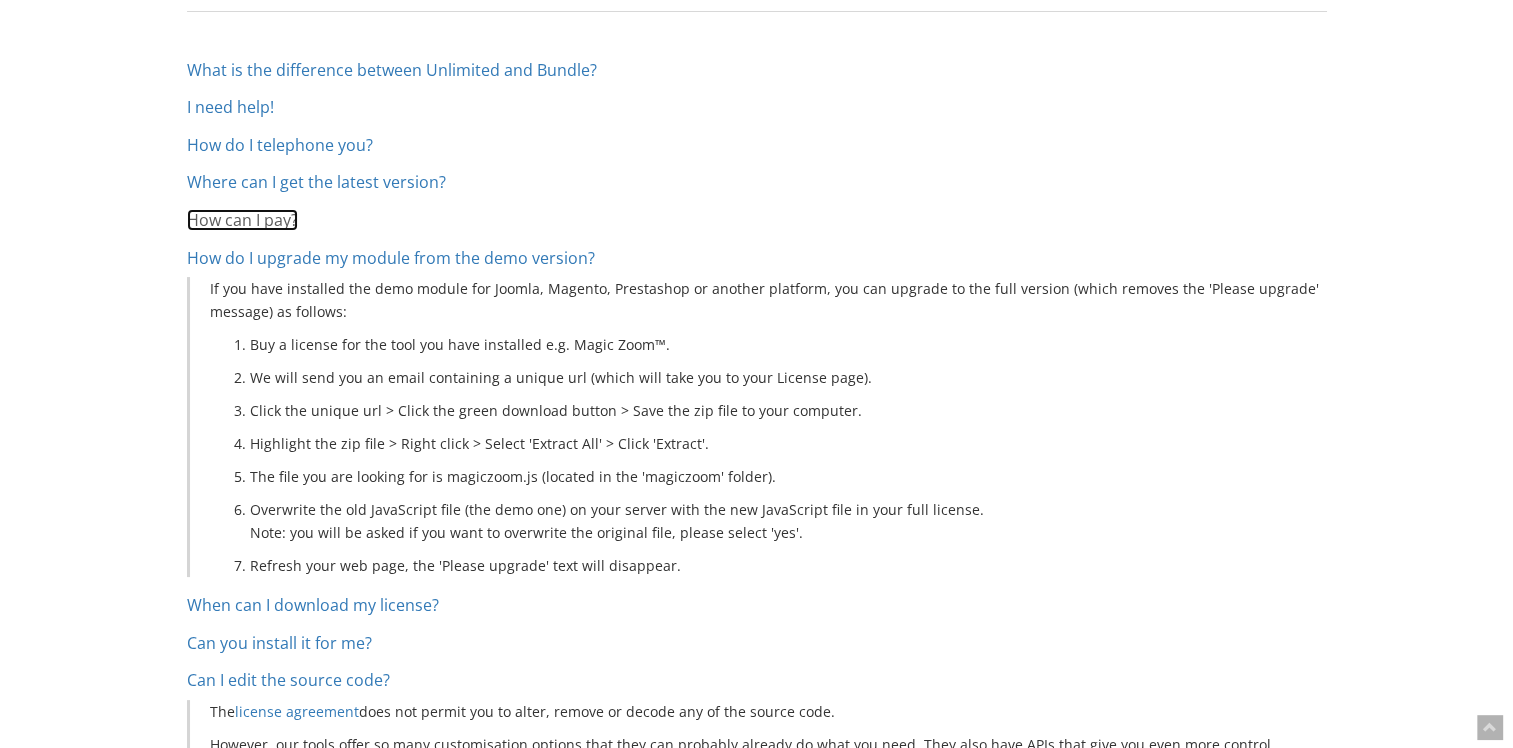 click on "How can I pay?" at bounding box center (242, 220) 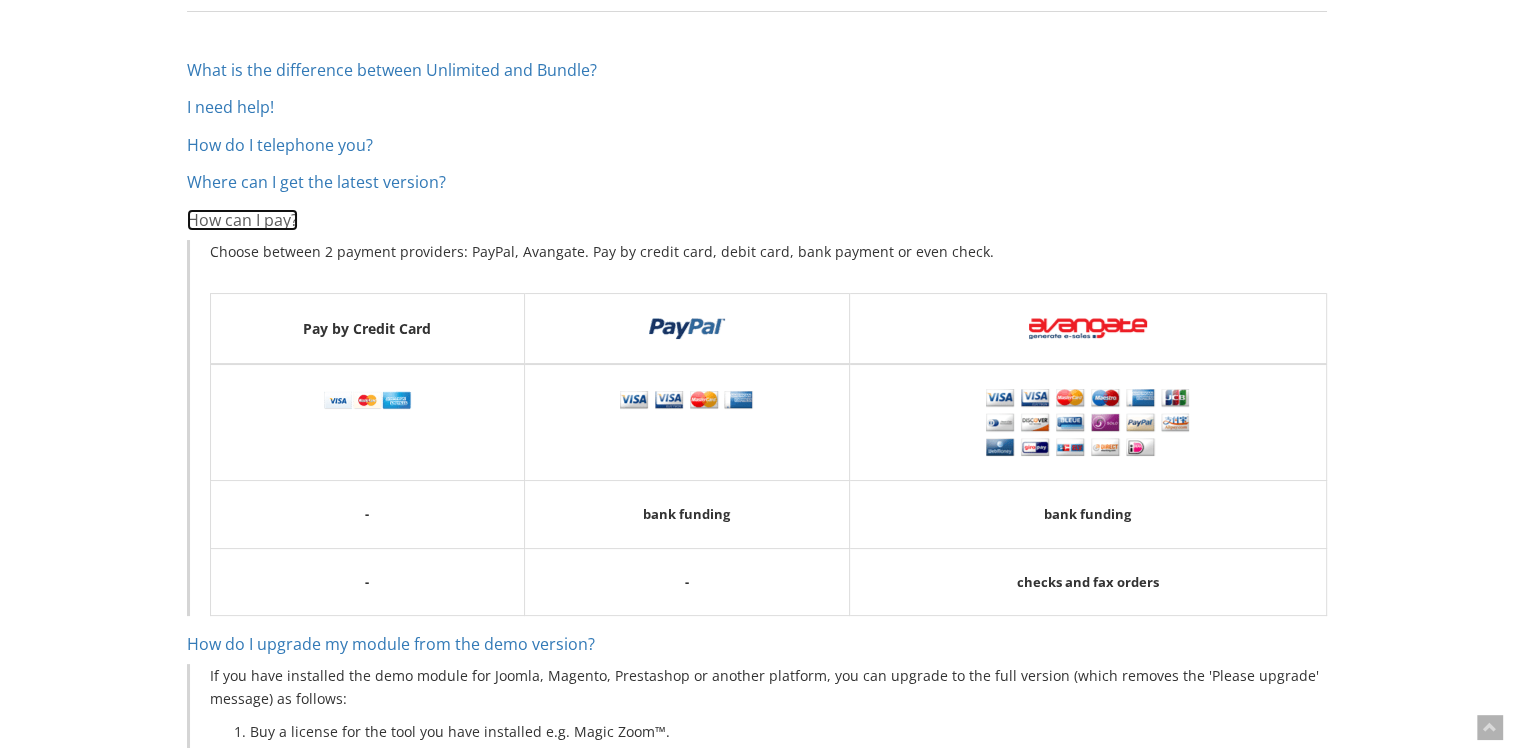 click on "How can I pay?" at bounding box center (242, 220) 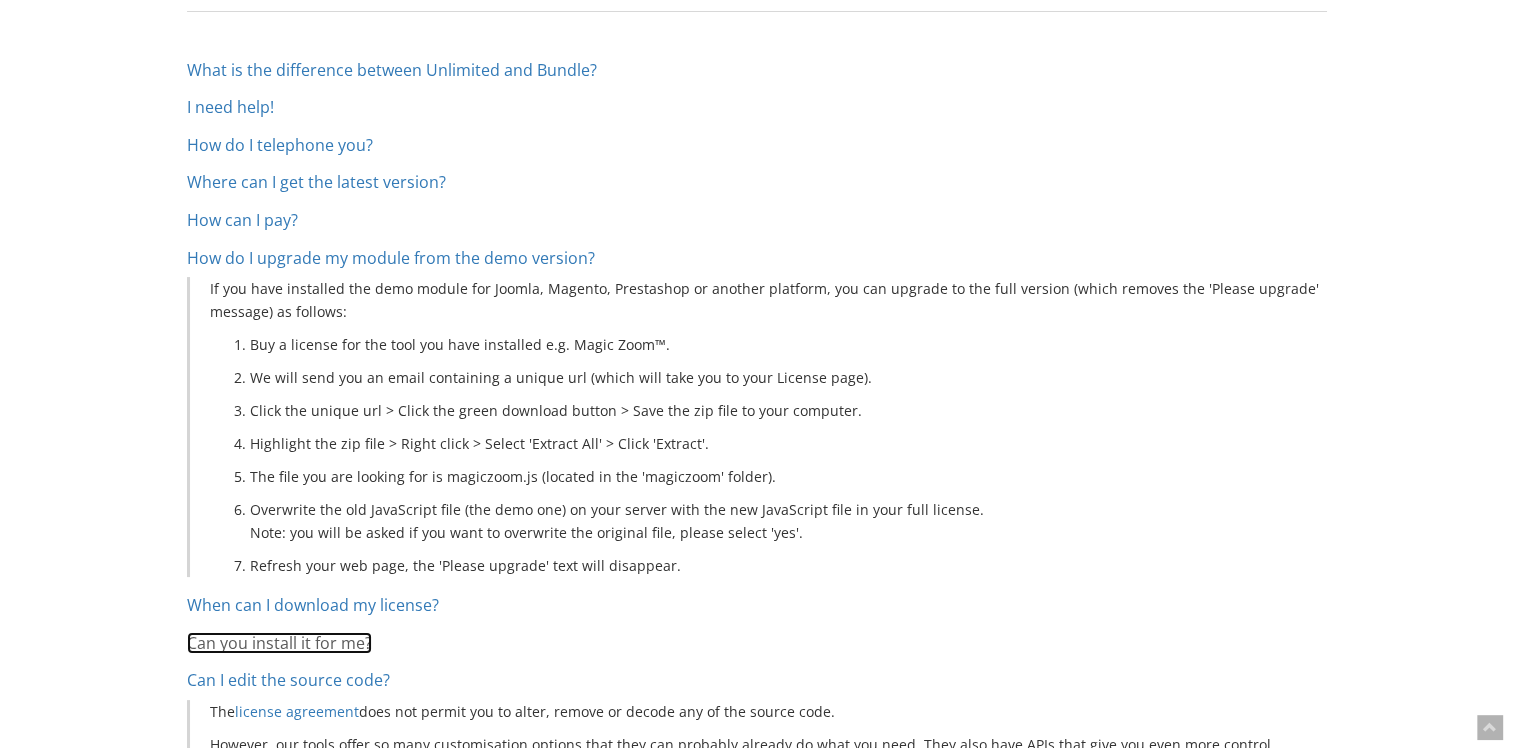 click on "Can you install it for me?" at bounding box center (279, 643) 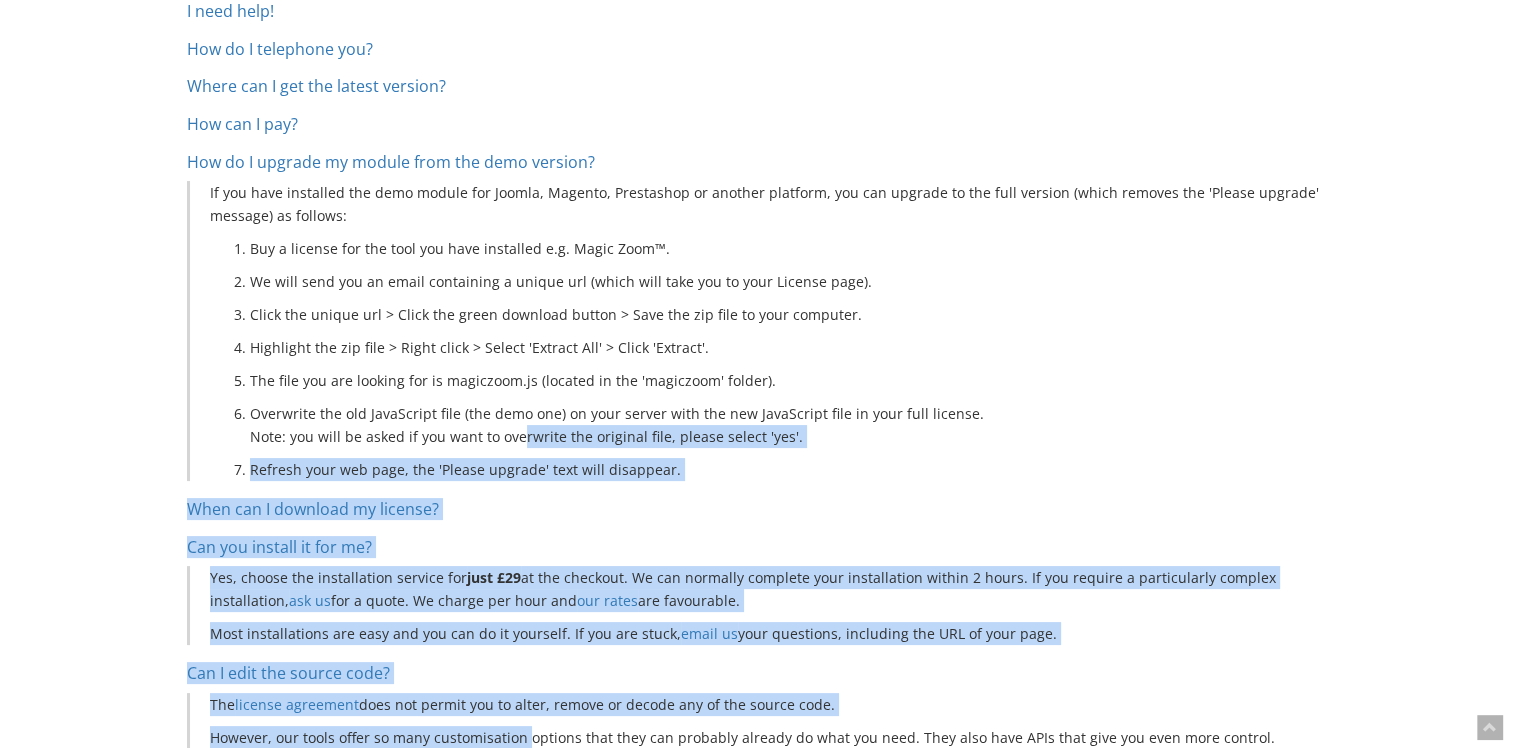 scroll, scrollTop: 358, scrollLeft: 0, axis: vertical 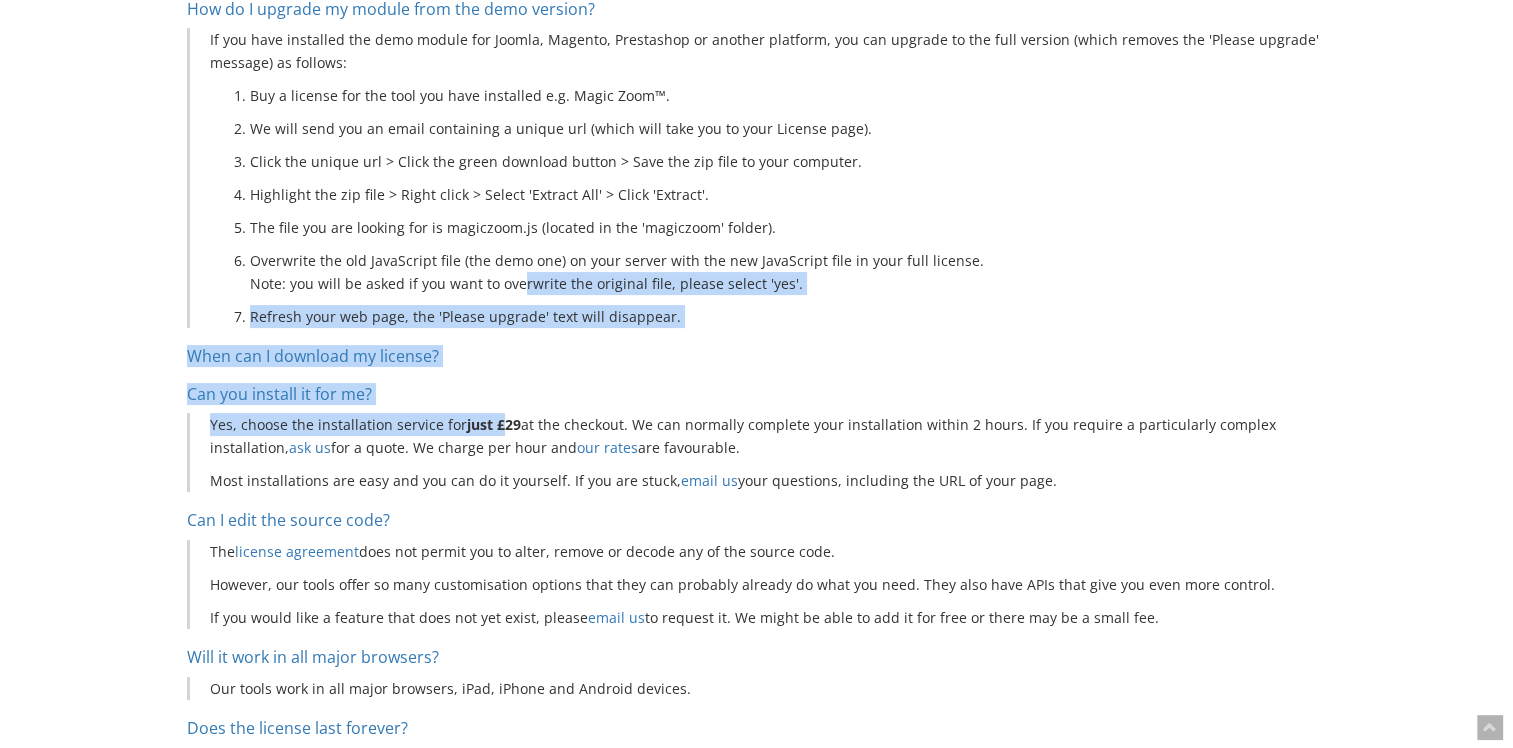 drag, startPoint x: 514, startPoint y: 534, endPoint x: 499, endPoint y: 430, distance: 105.076164 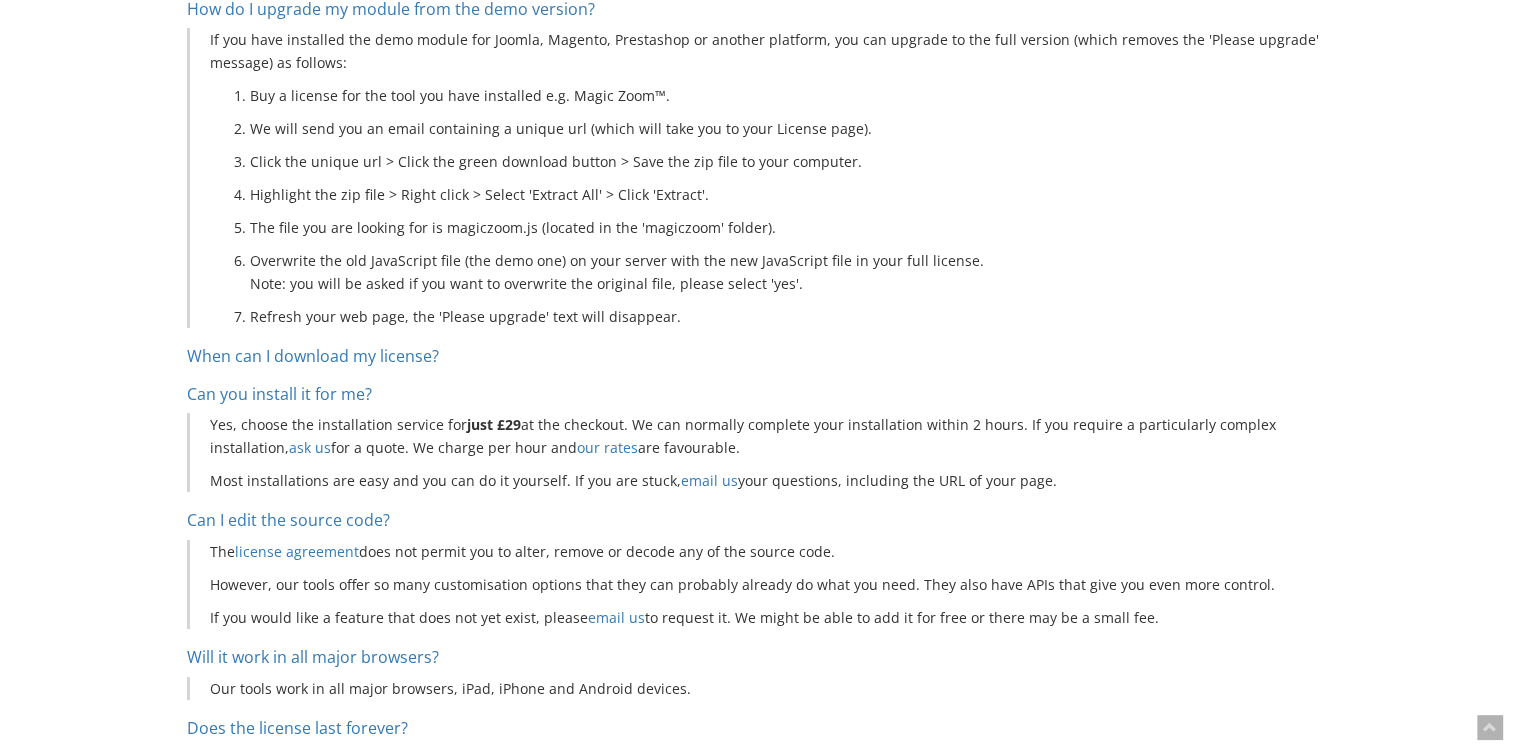 drag, startPoint x: 499, startPoint y: 430, endPoint x: 490, endPoint y: 482, distance: 52.773098 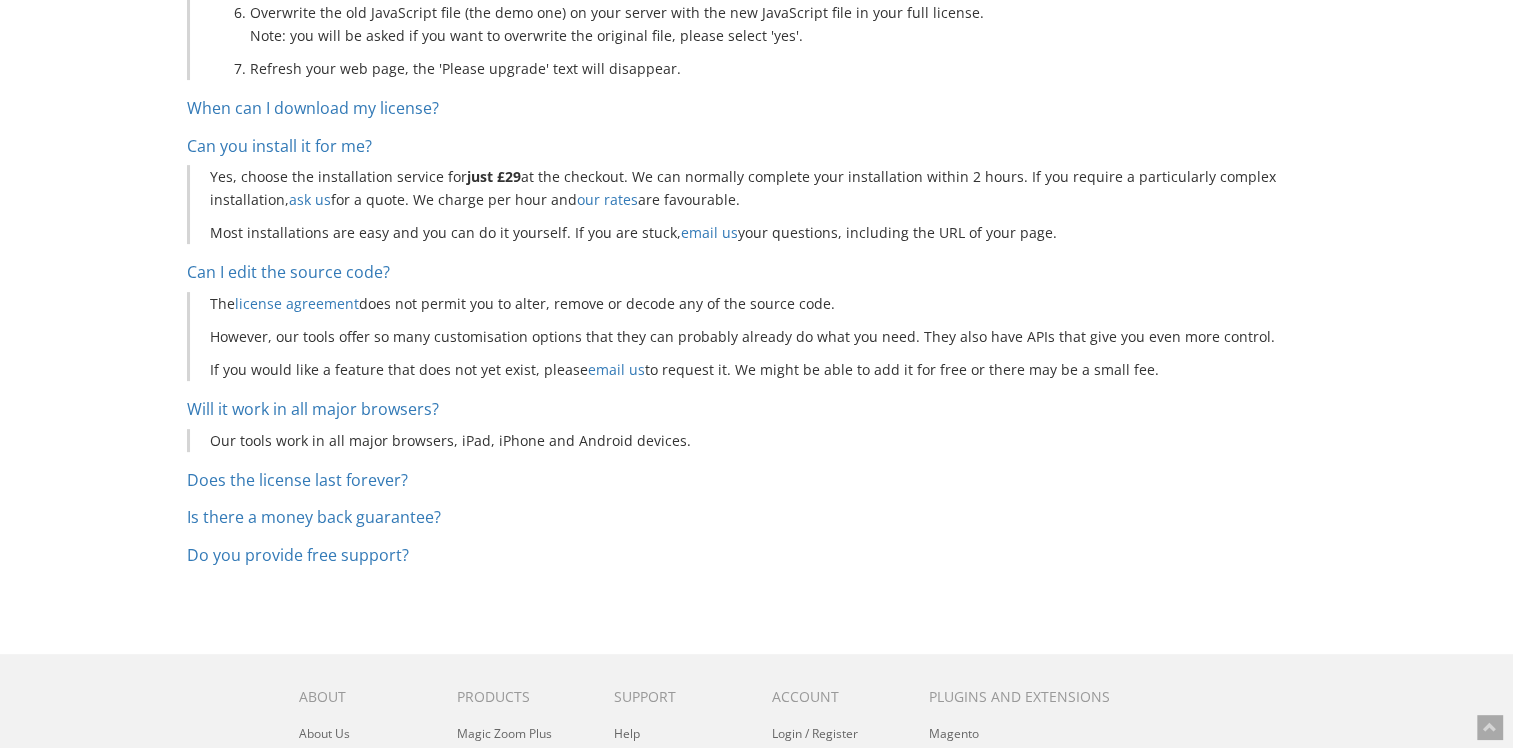 scroll, scrollTop: 608, scrollLeft: 0, axis: vertical 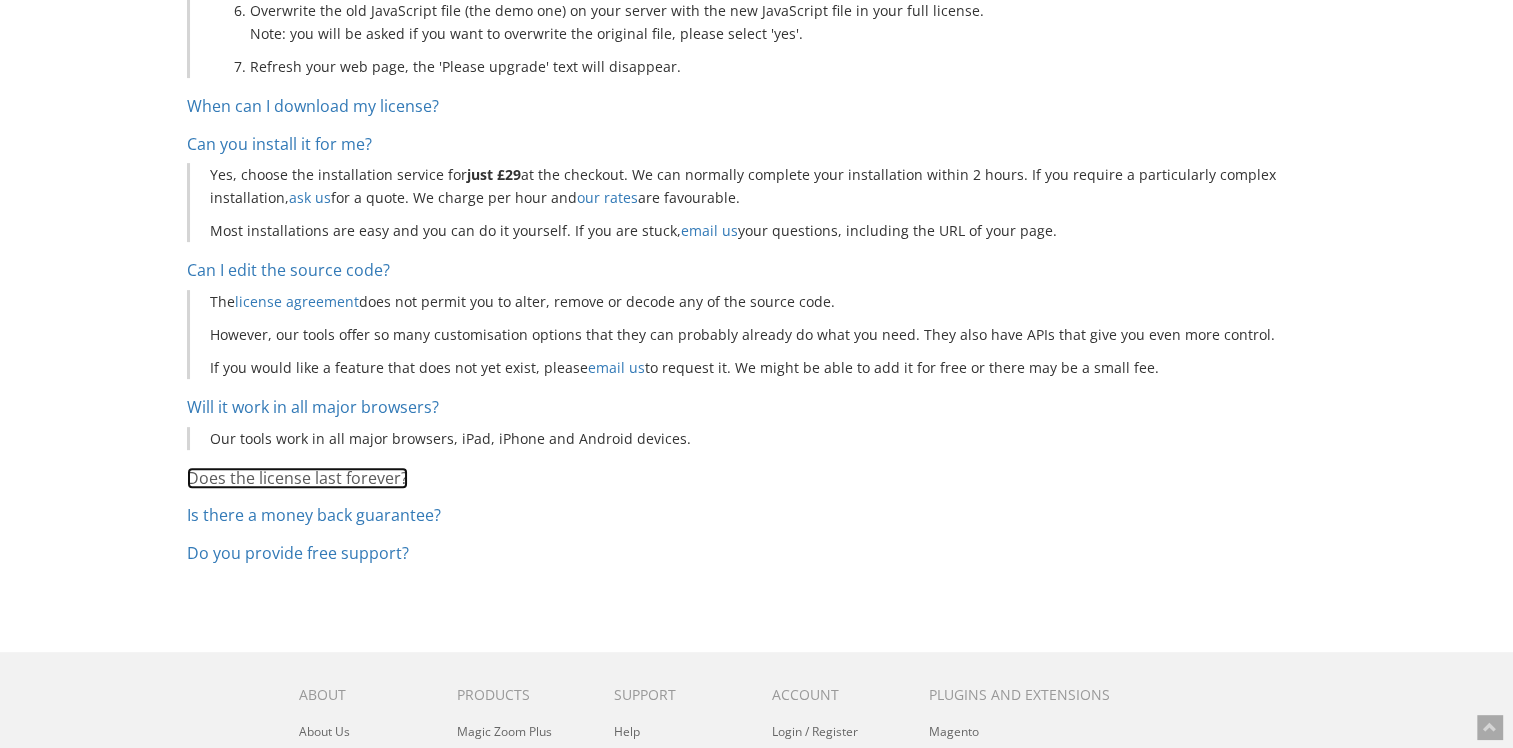 click on "Does the license last forever?" at bounding box center (297, 478) 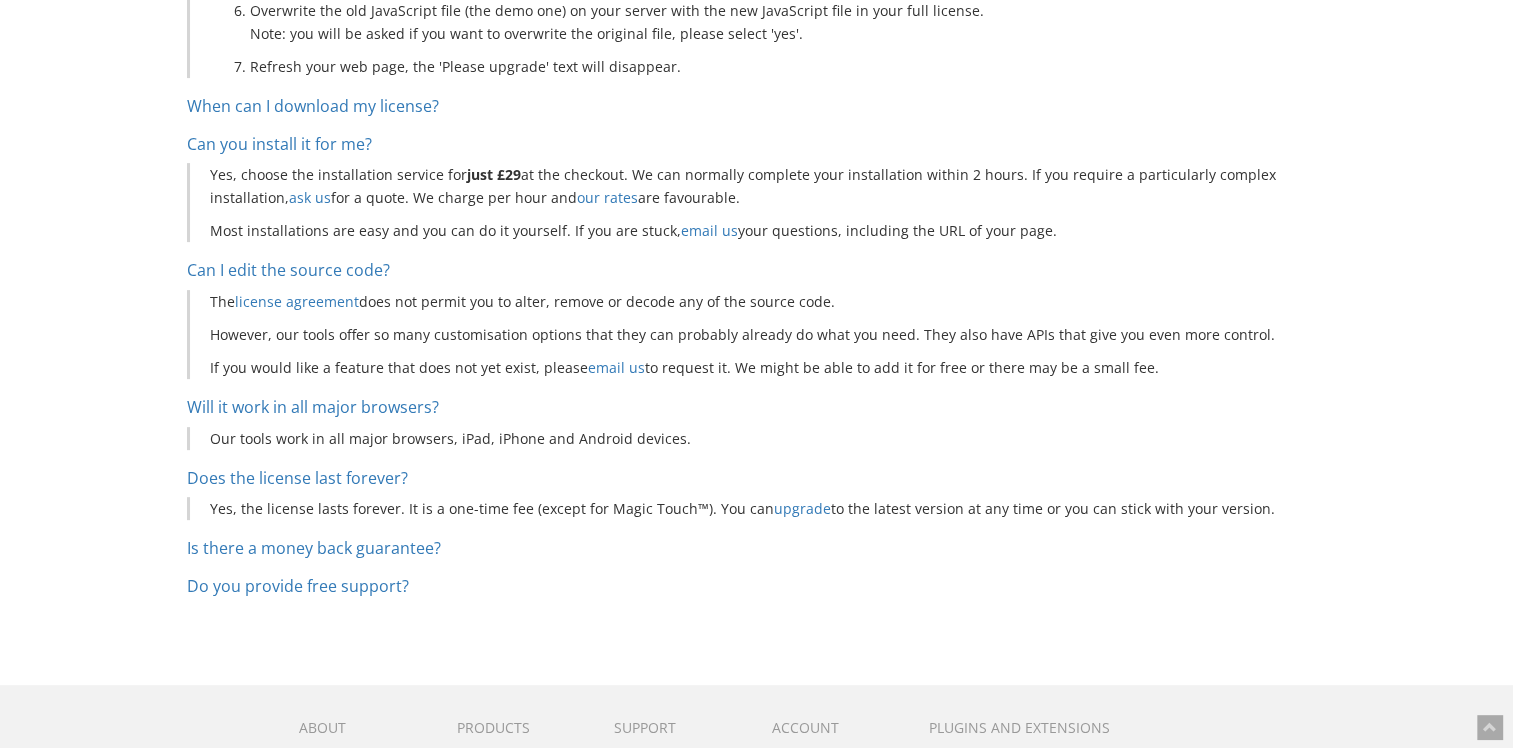 drag, startPoint x: 1511, startPoint y: 466, endPoint x: 1507, endPoint y: 494, distance: 28.284271 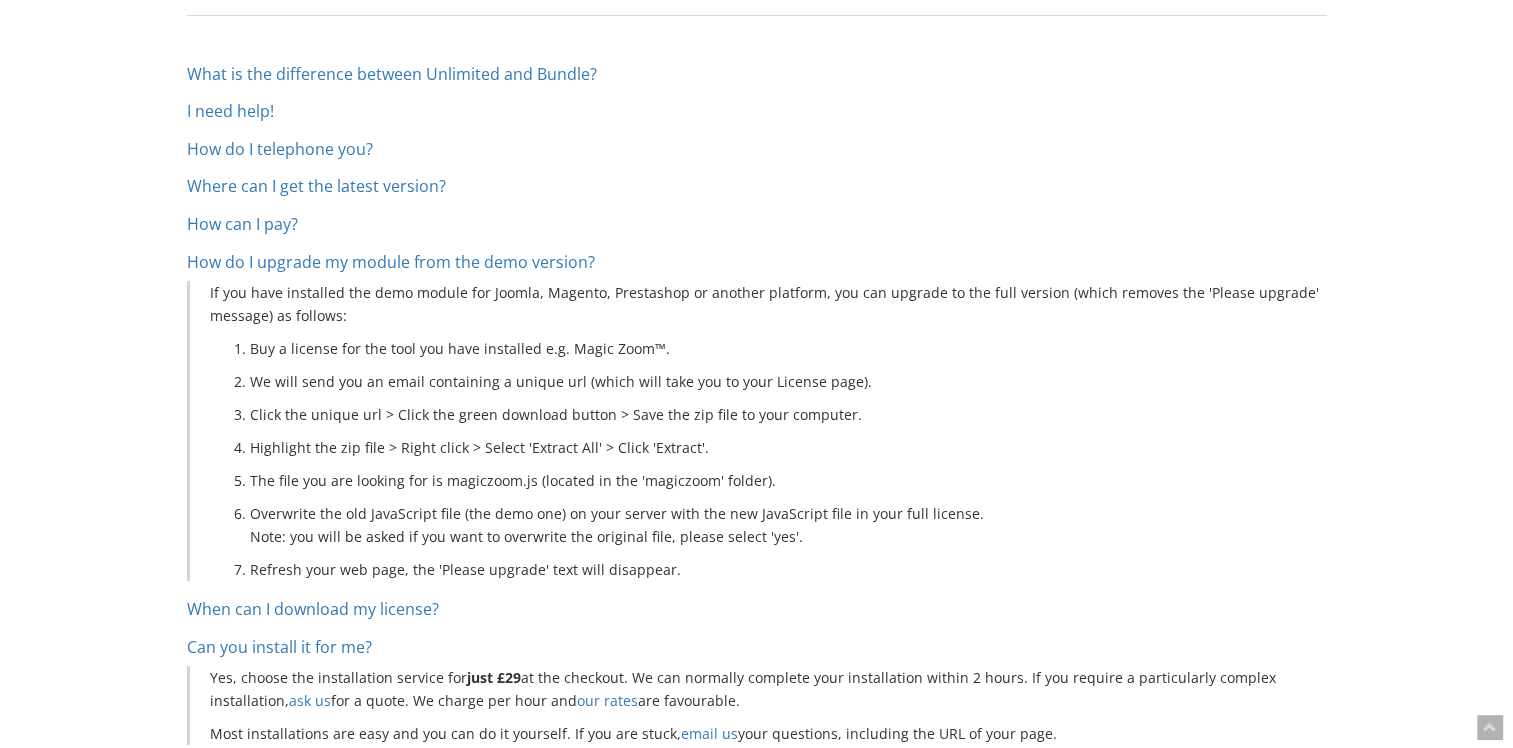 scroll, scrollTop: 0, scrollLeft: 0, axis: both 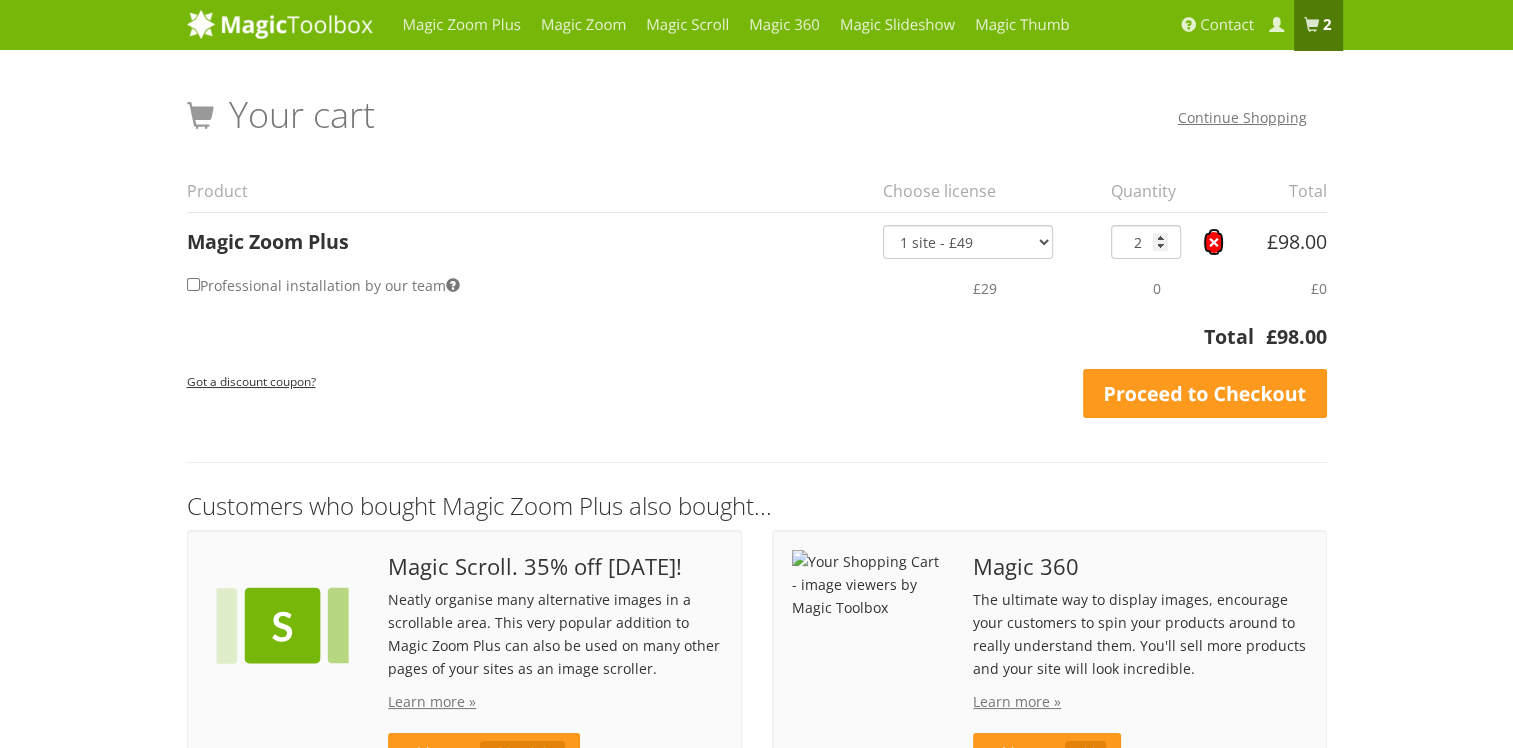 click on "×" at bounding box center [1213, 242] 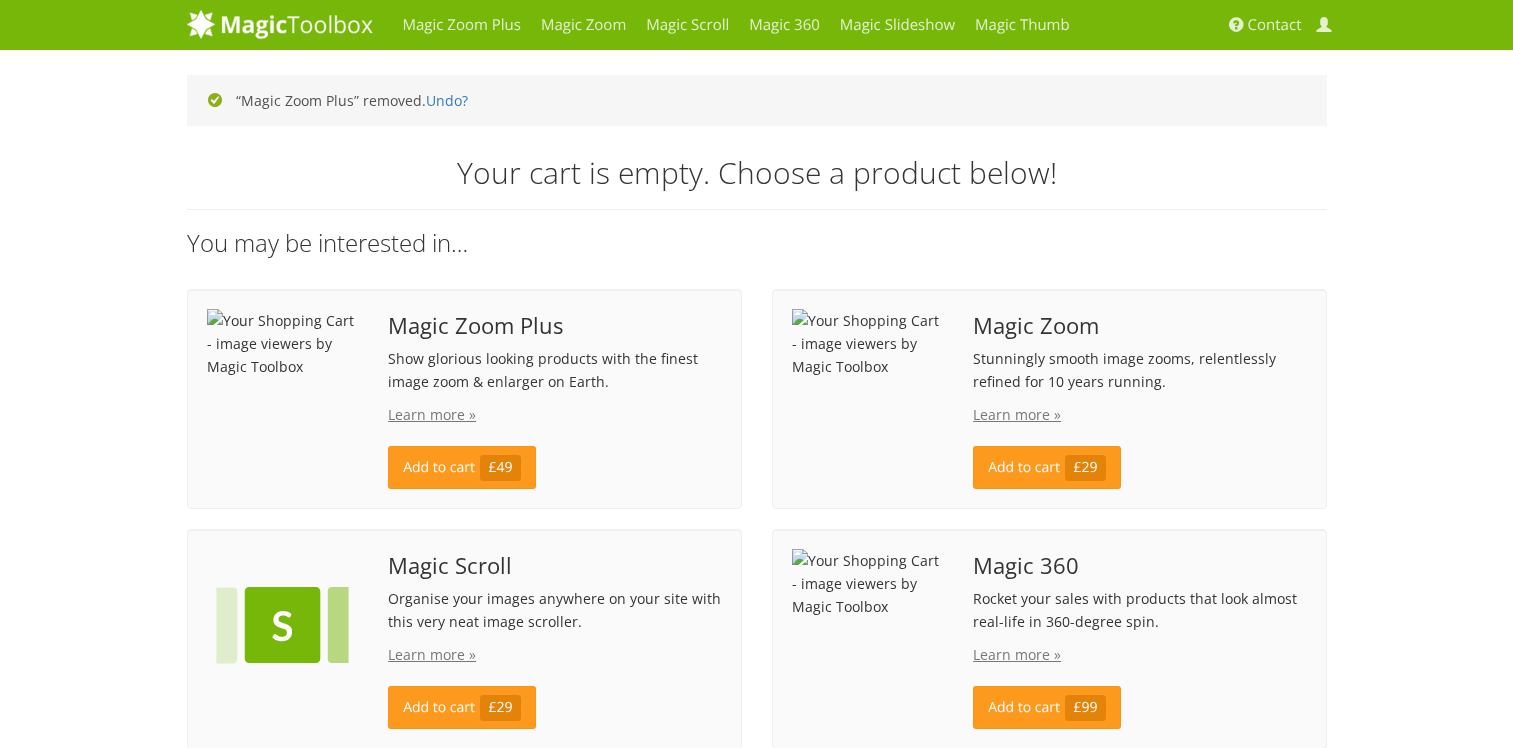 scroll, scrollTop: 0, scrollLeft: 0, axis: both 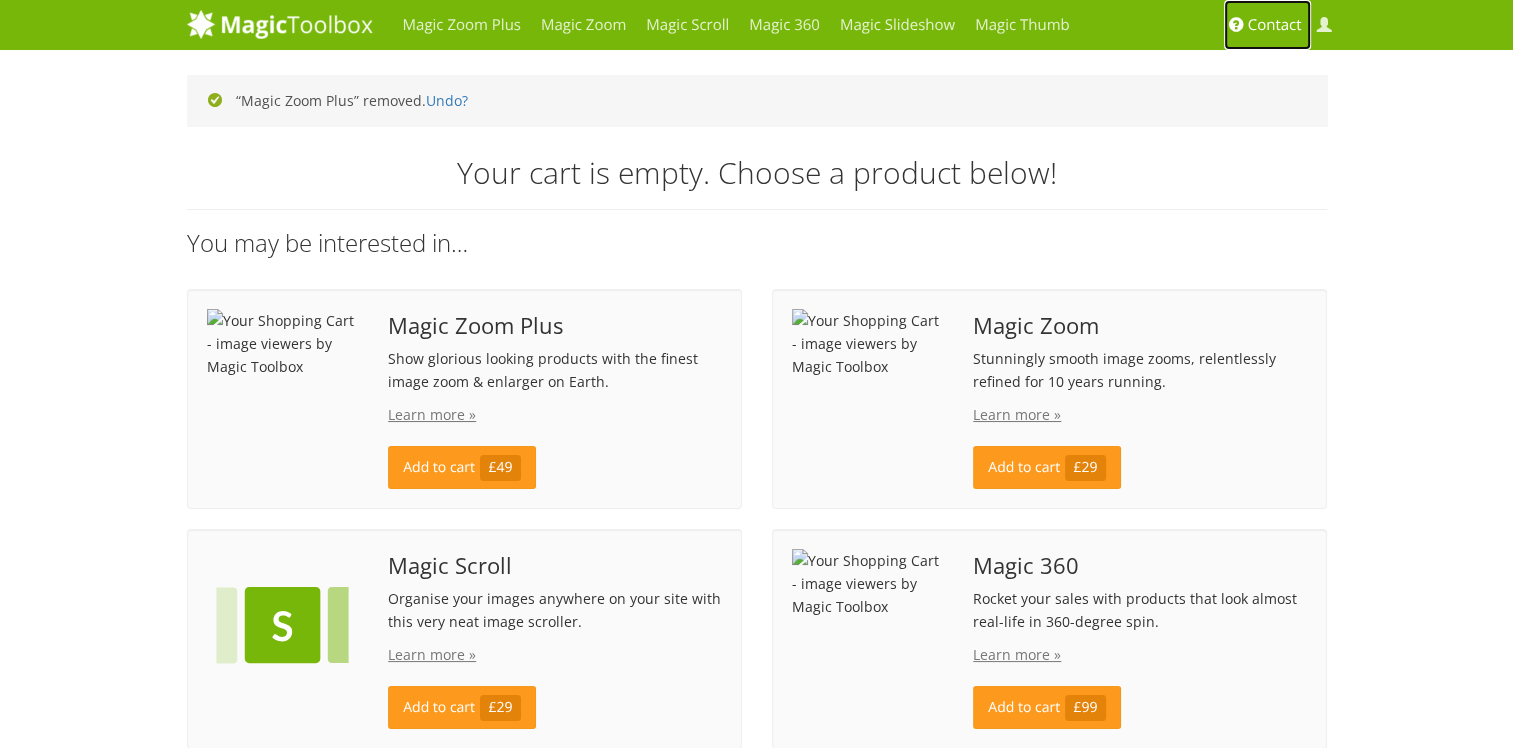 click on "Contact" at bounding box center [1275, 25] 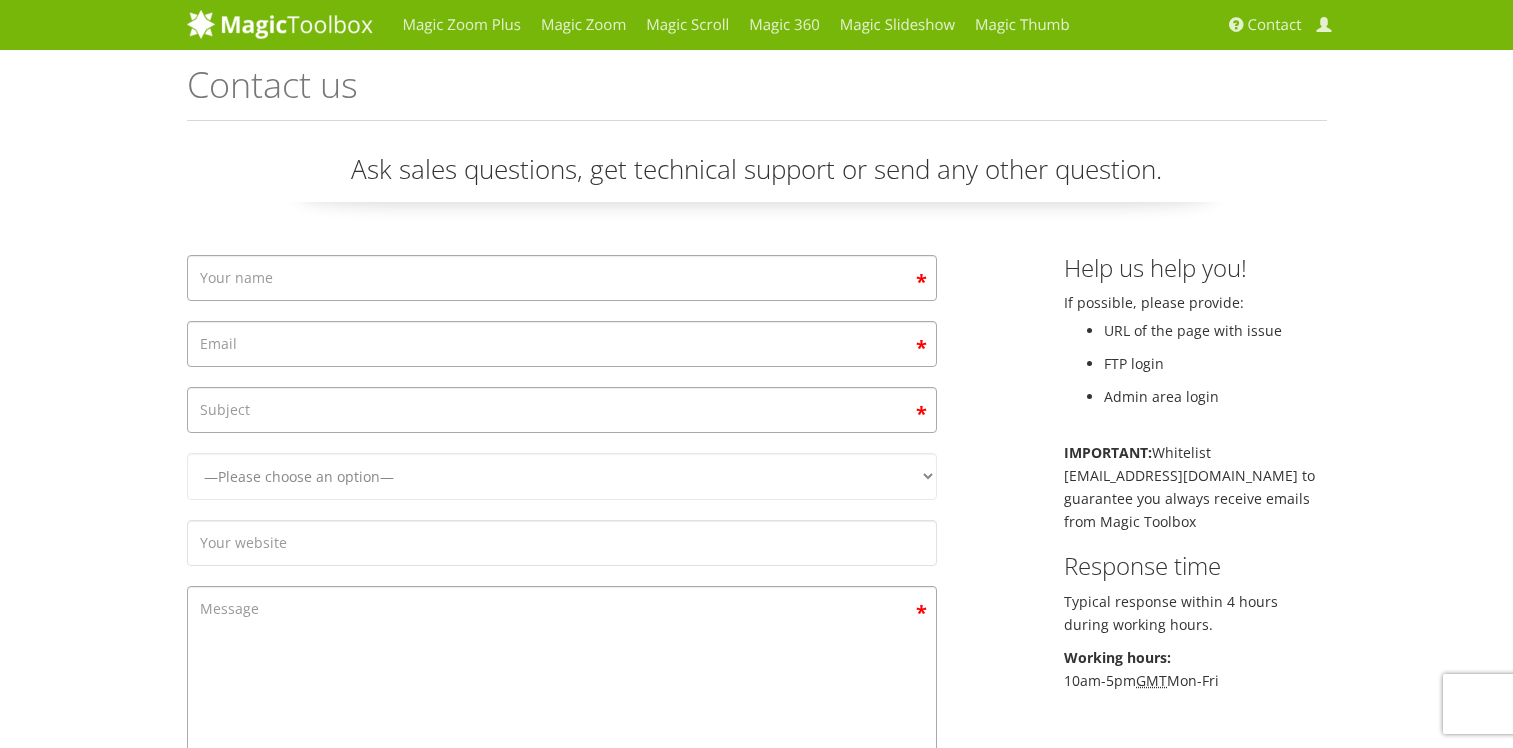 scroll, scrollTop: 0, scrollLeft: 0, axis: both 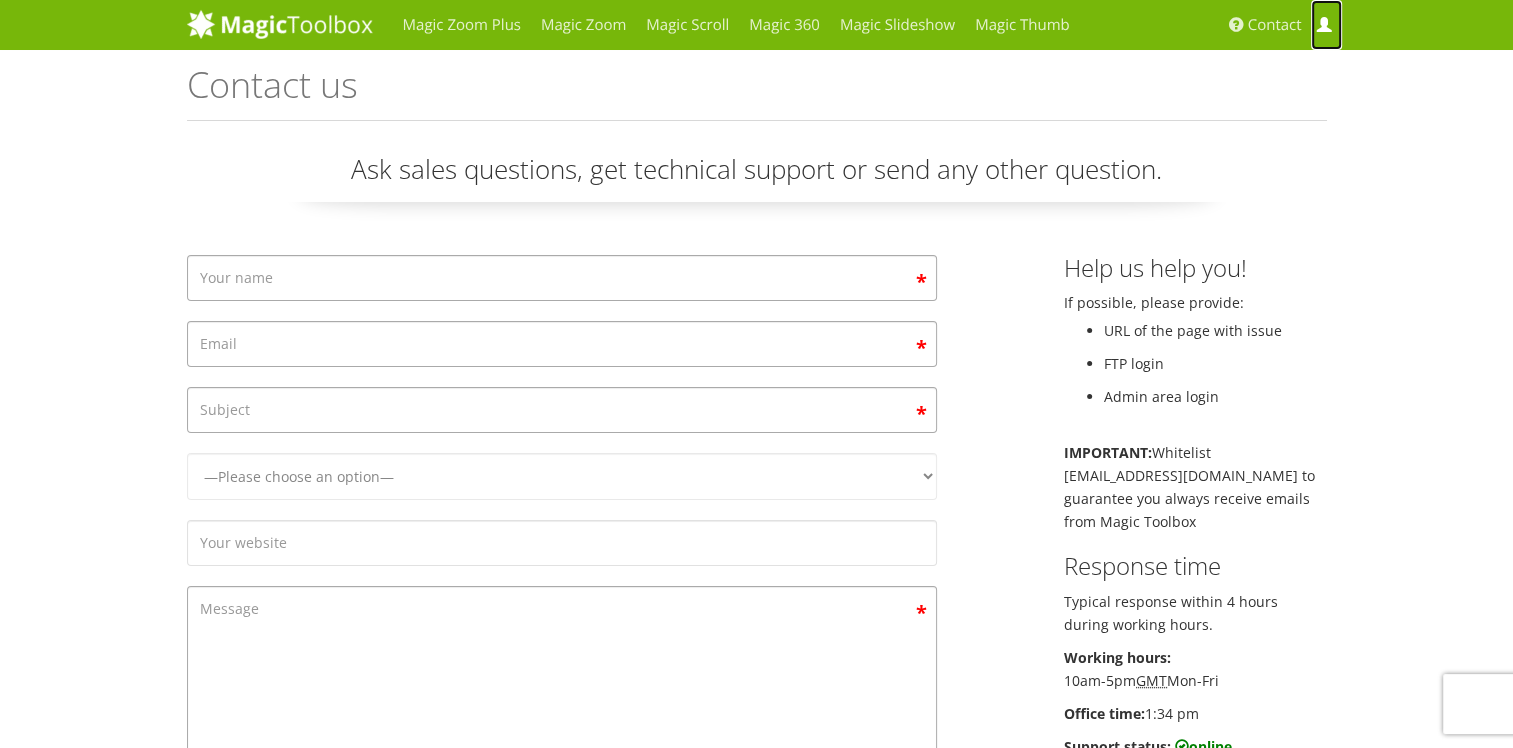 click on "My Account" at bounding box center [1326, 25] 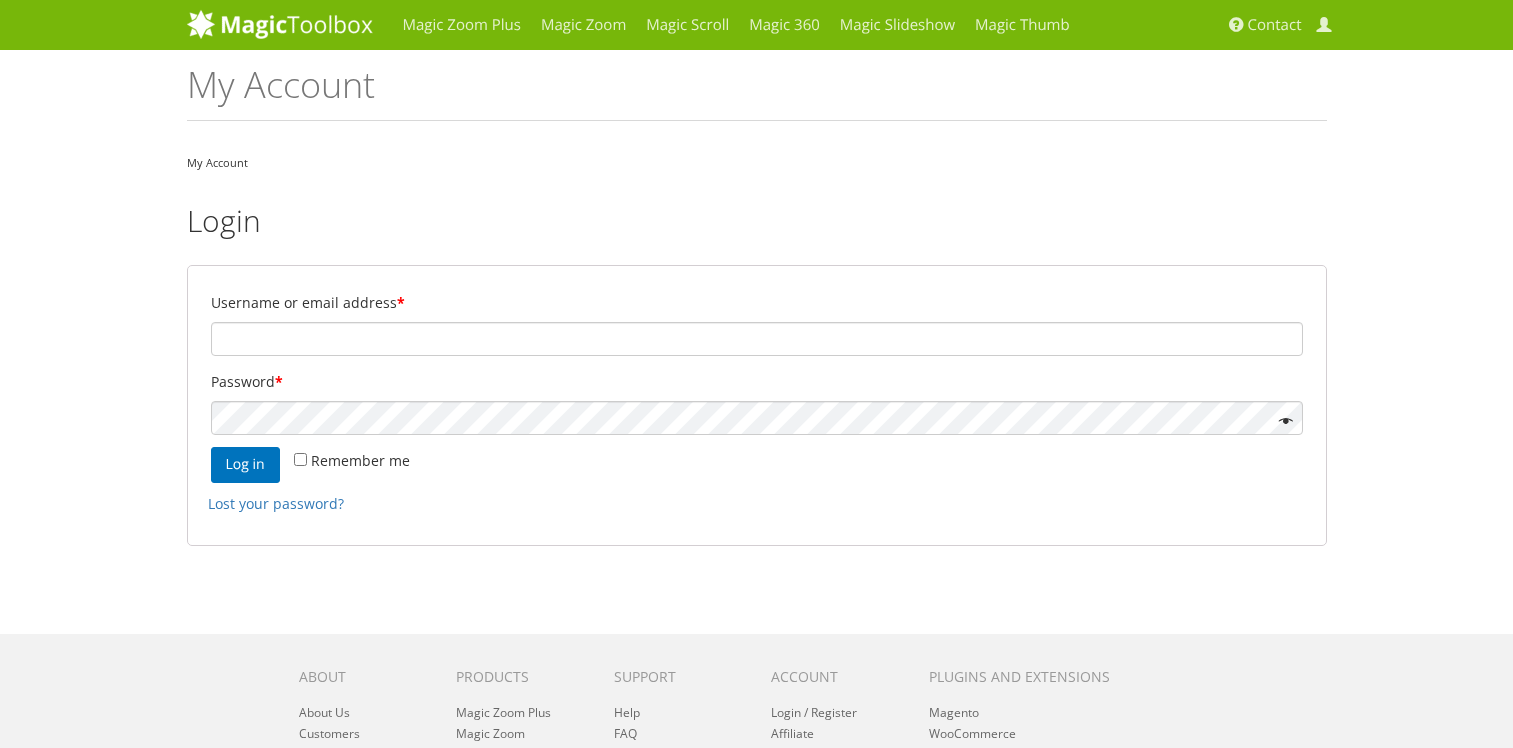 scroll, scrollTop: 0, scrollLeft: 0, axis: both 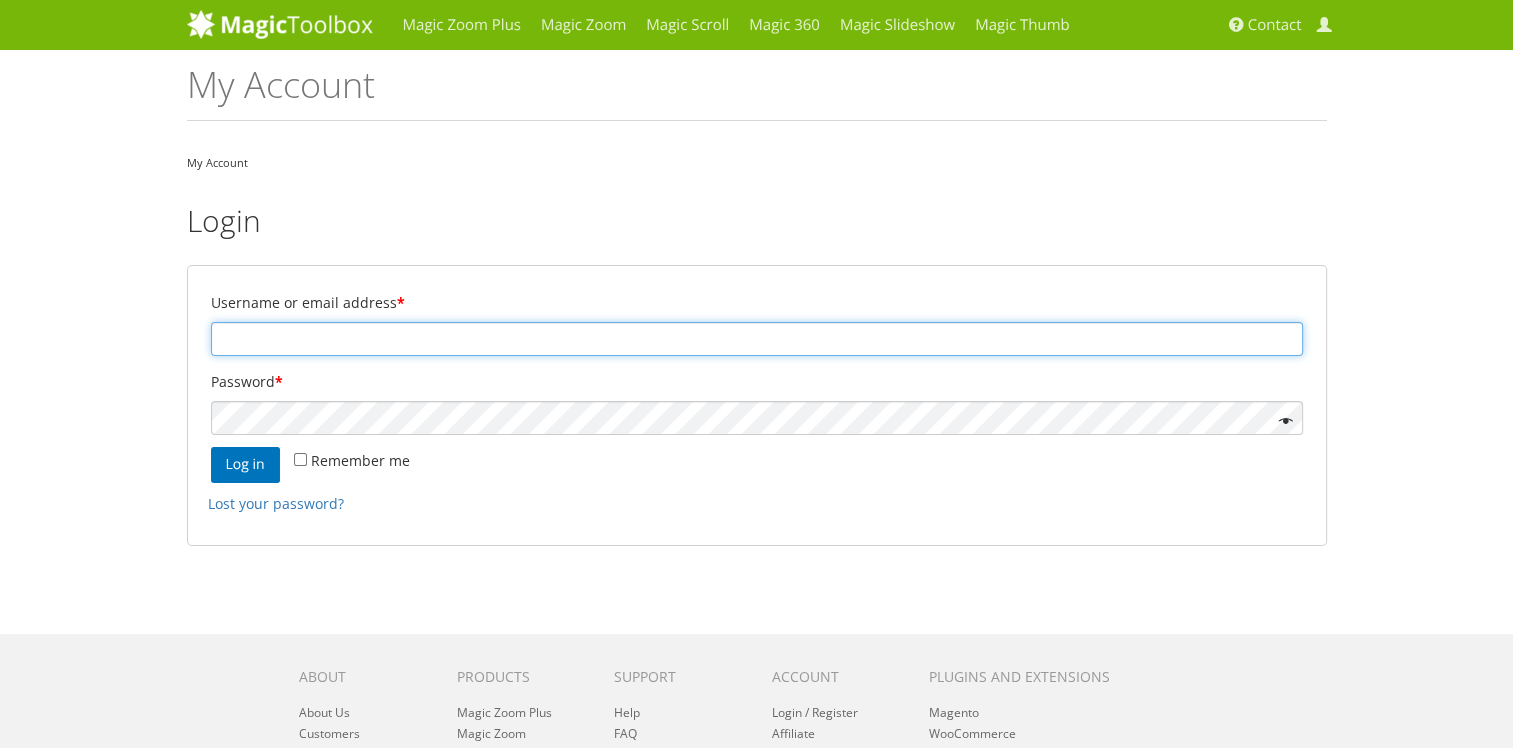 click on "Username or email address  *" at bounding box center [757, 339] 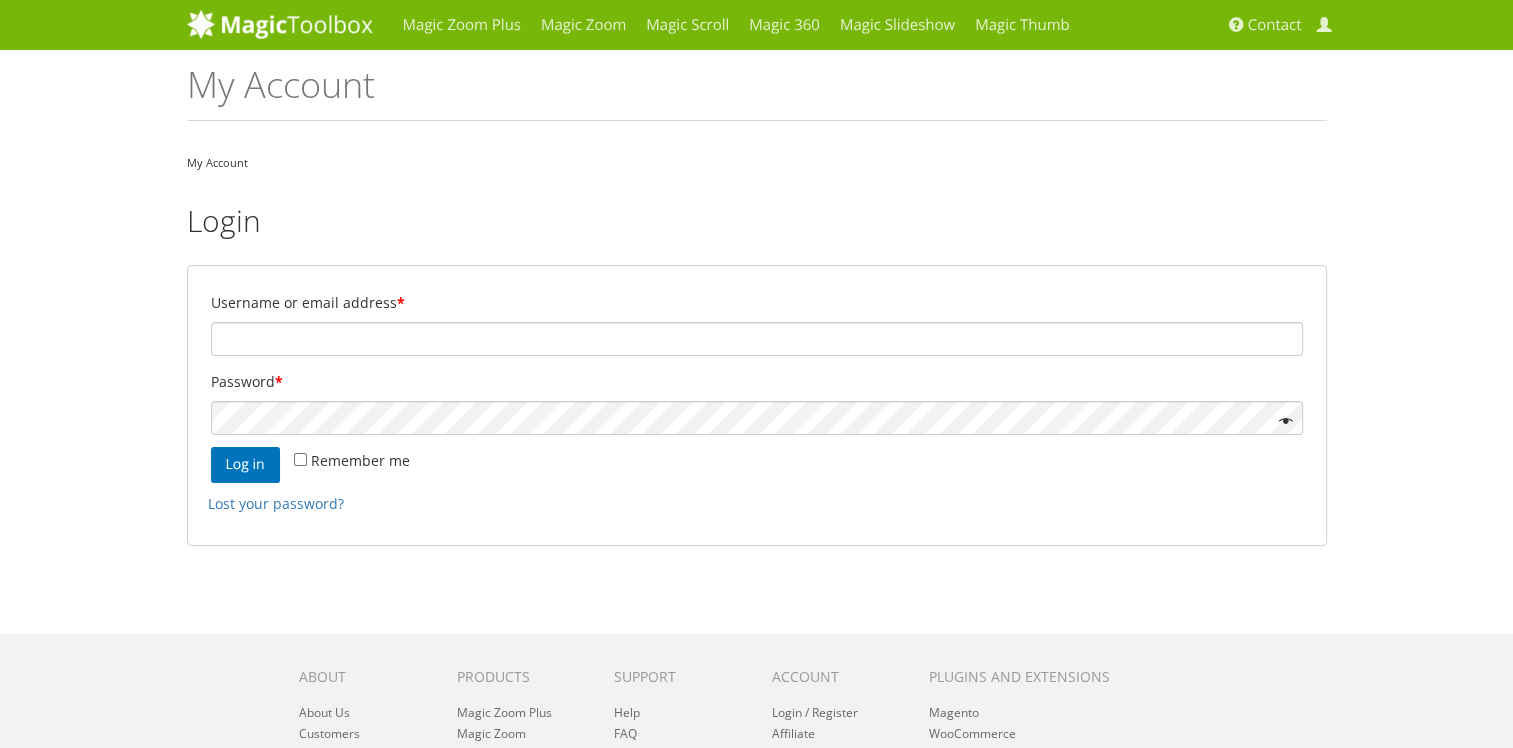 click on "Username or email address  *" at bounding box center (757, 322) 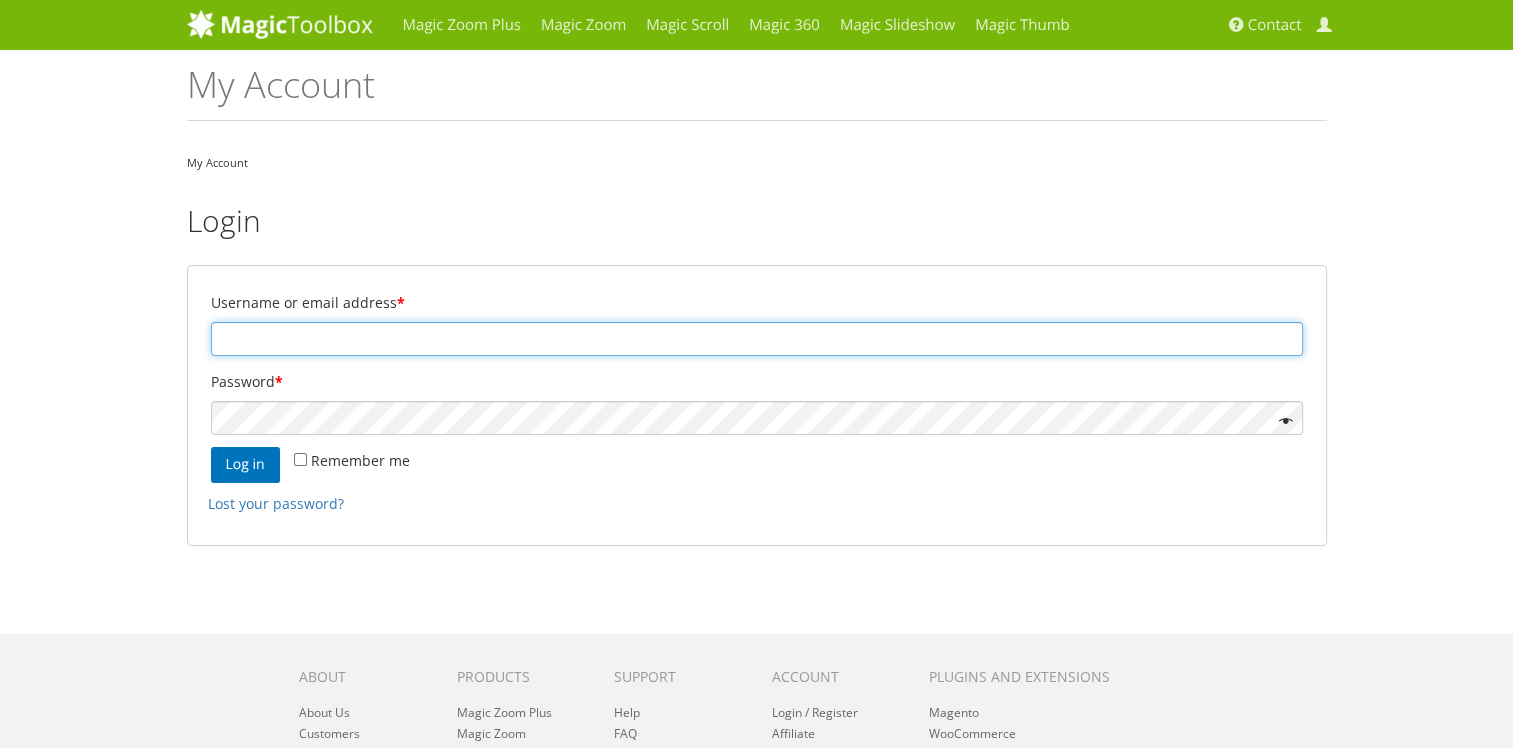 click on "Username or email address  *" at bounding box center [757, 339] 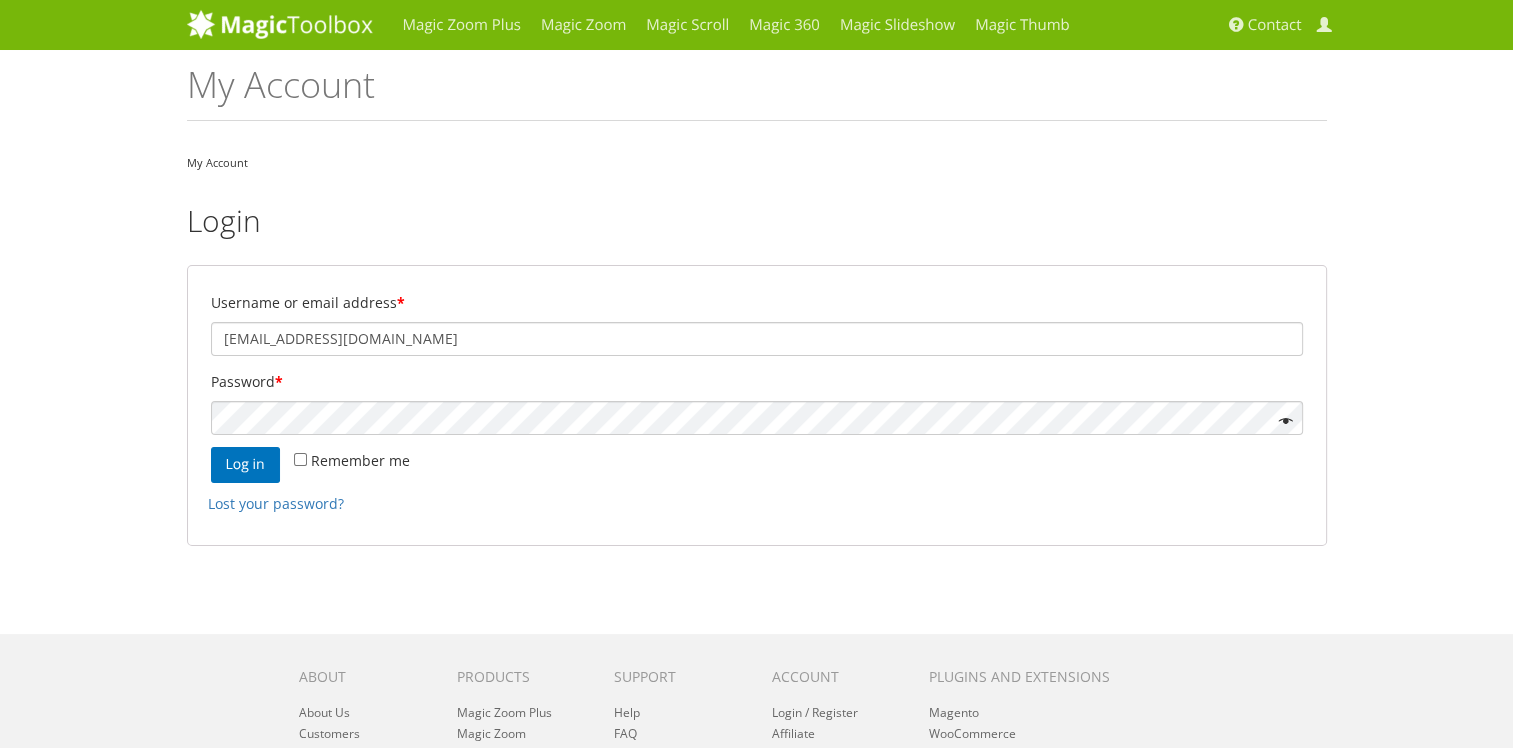 click on "Password  *" at bounding box center [757, 401] 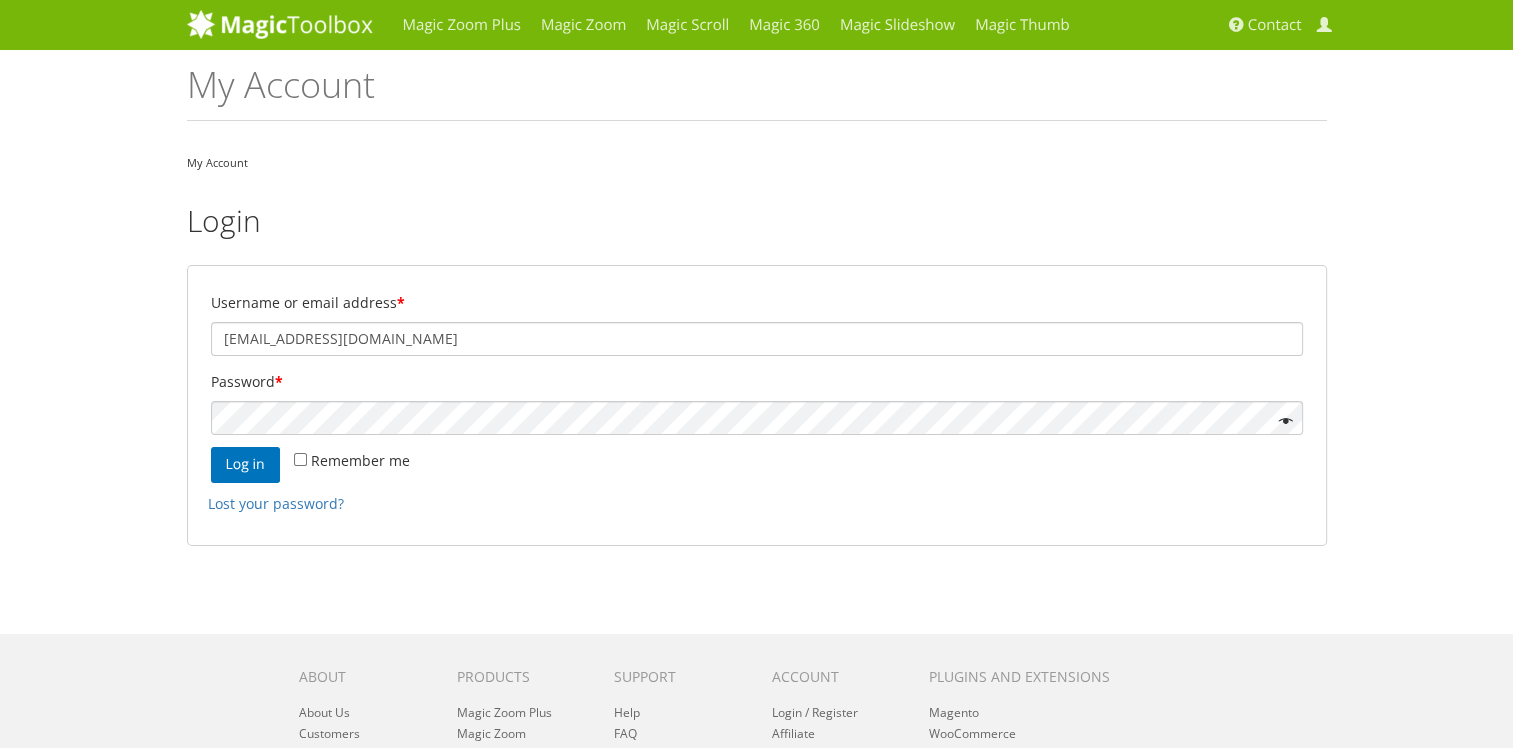 click on "Username or email address  *" at bounding box center (757, 303) 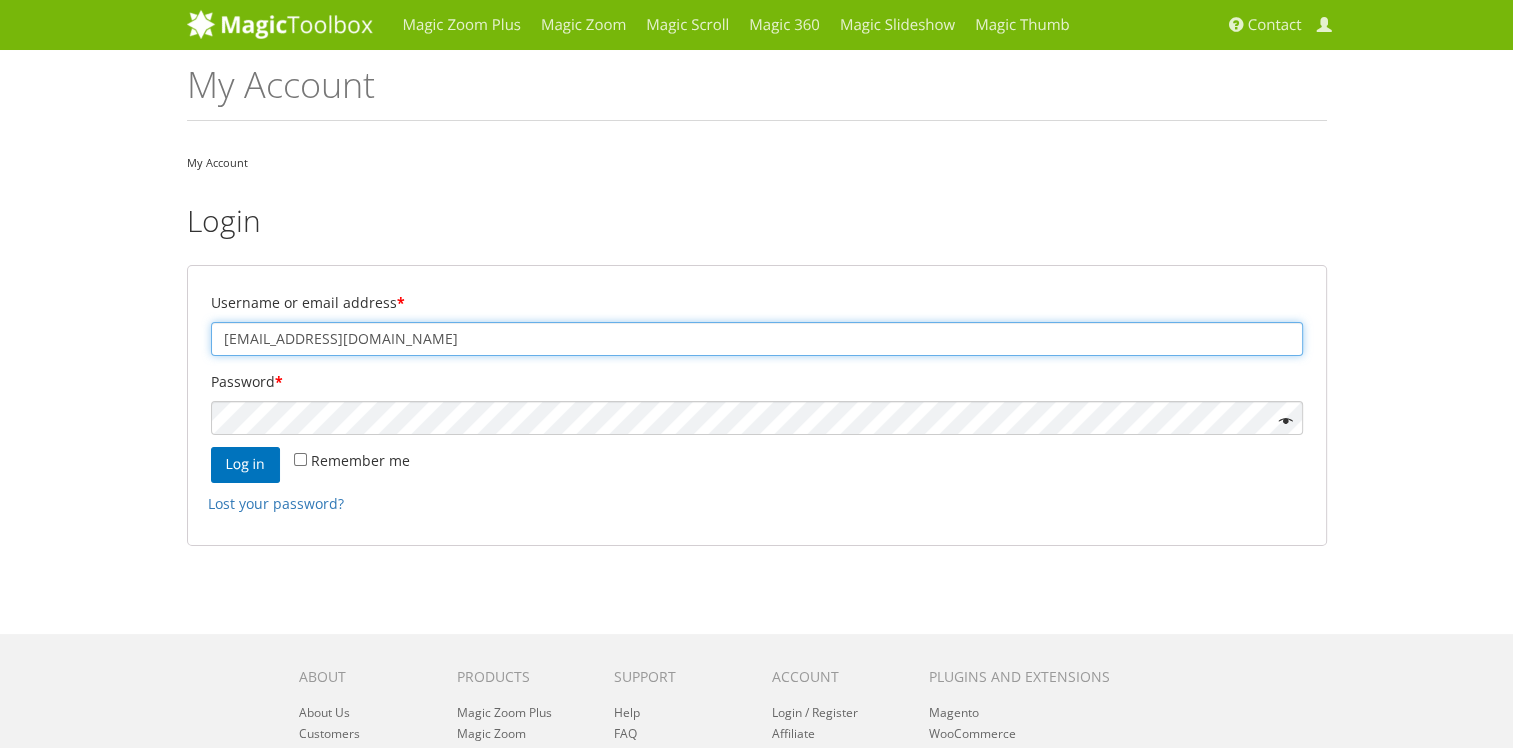 click on "support@troxten.com" at bounding box center [757, 339] 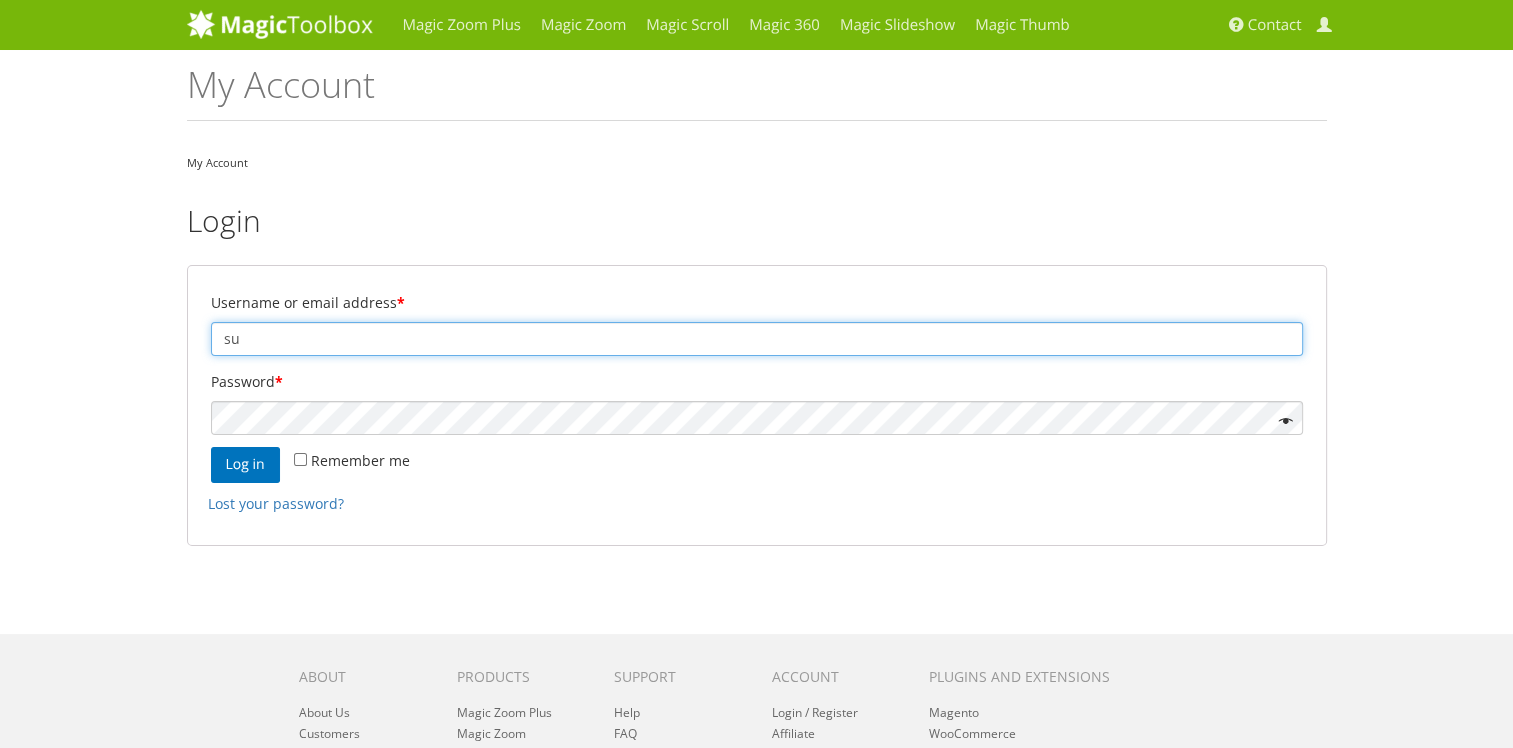 type on "s" 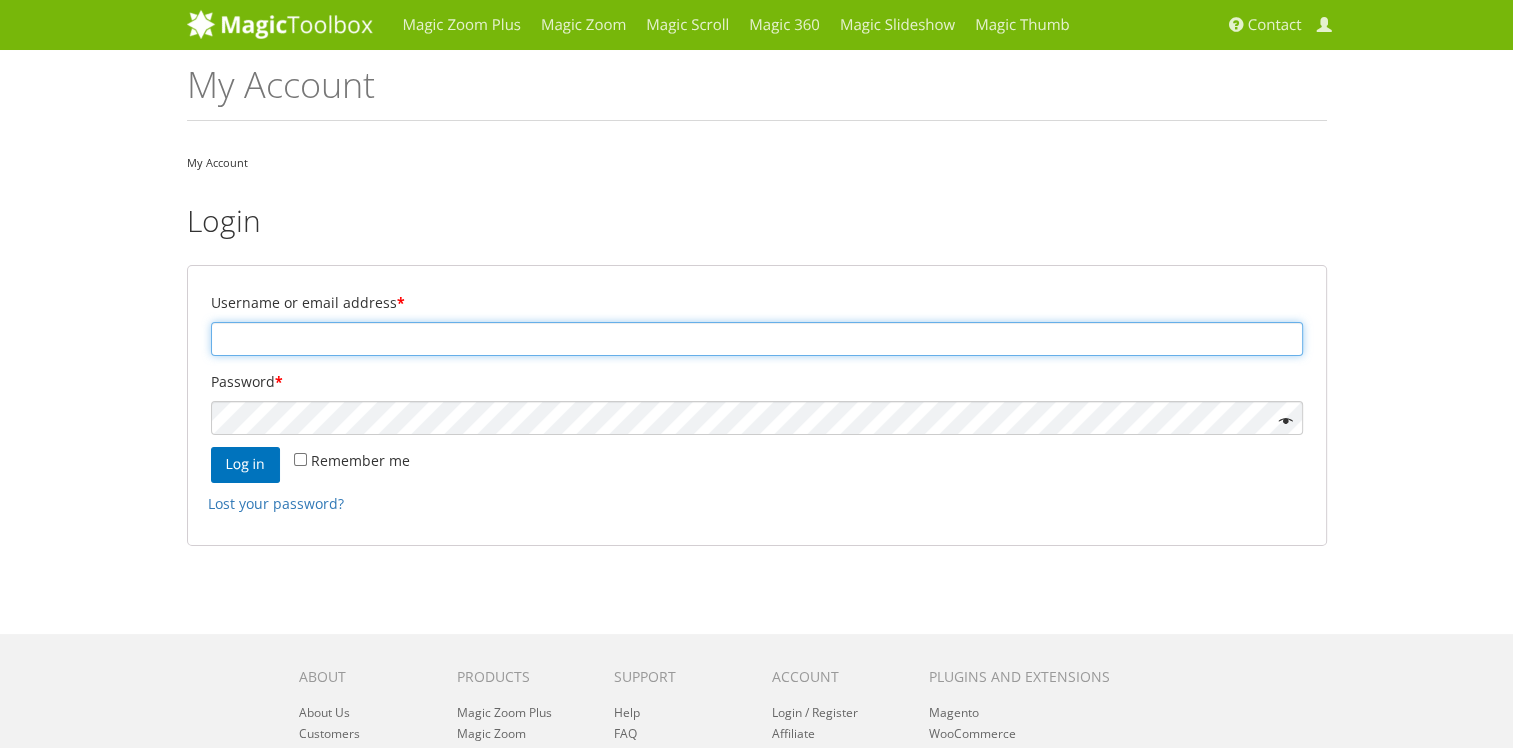 click on "Username or email address  *" at bounding box center [757, 339] 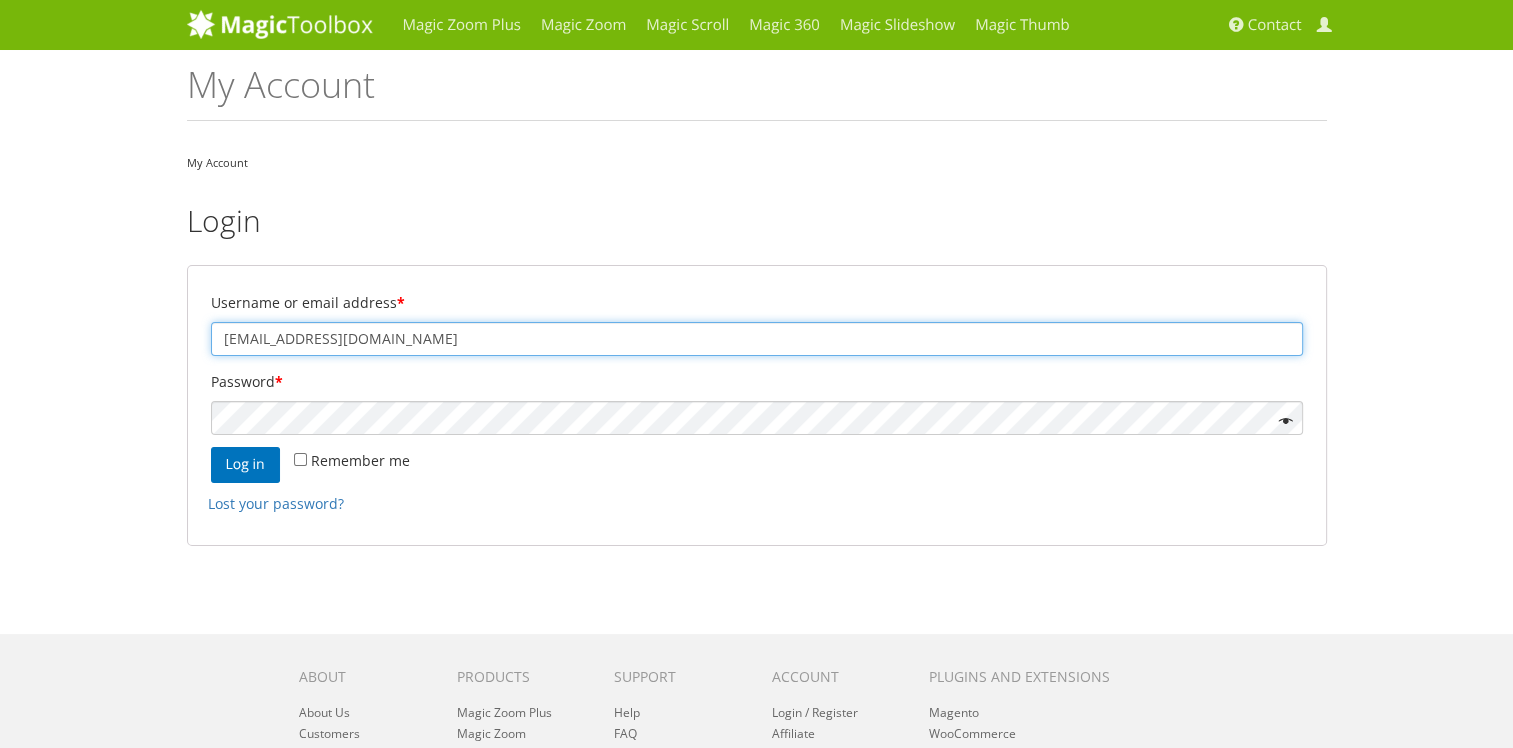 drag, startPoint x: 418, startPoint y: 336, endPoint x: 85, endPoint y: 318, distance: 333.48615 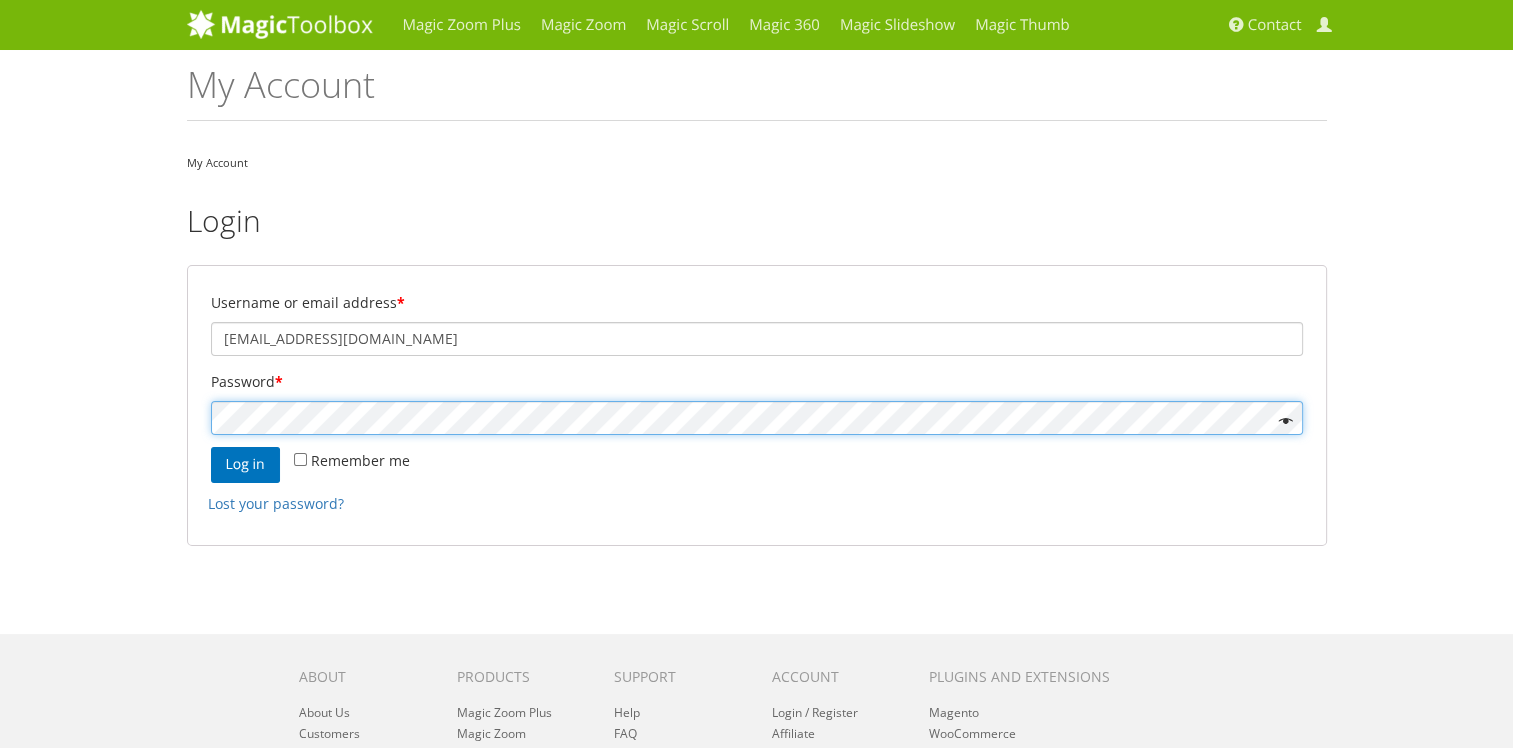 click on "Magic Zoom Plus
Magic Zoom
Magic Scroll
Magic 360
Magic Slideshow
Magic Thumb" at bounding box center [756, 505] 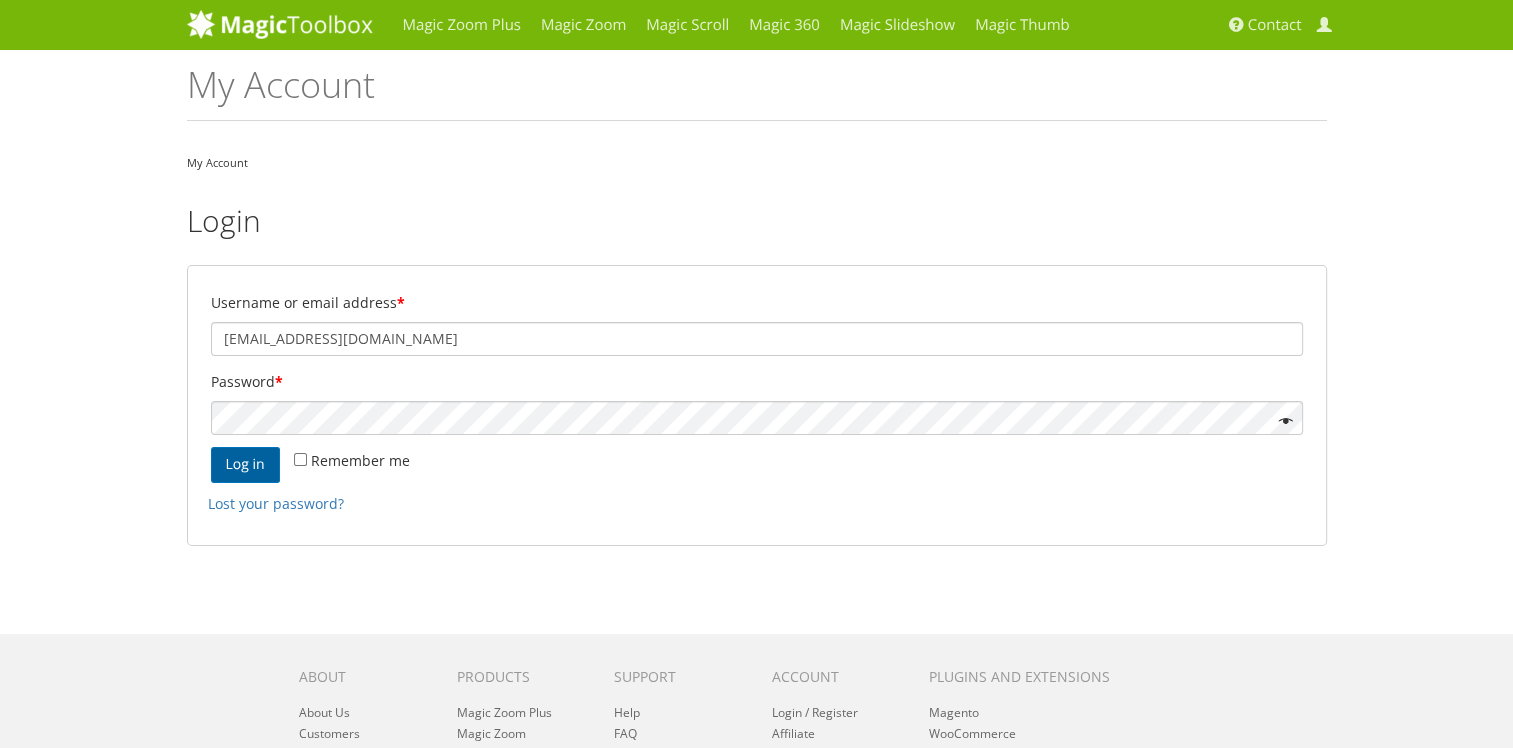 click on "Log in" at bounding box center (245, 465) 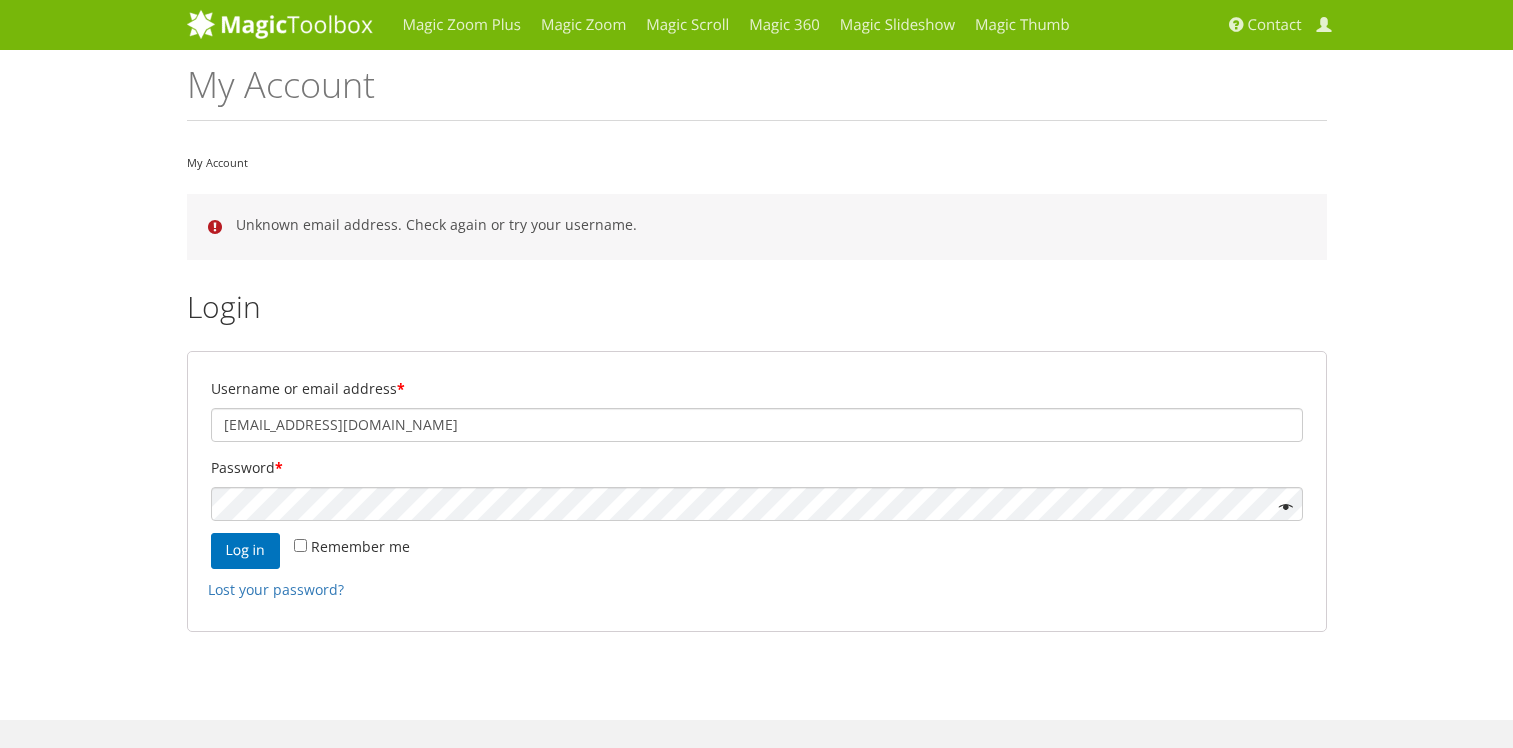scroll, scrollTop: 0, scrollLeft: 0, axis: both 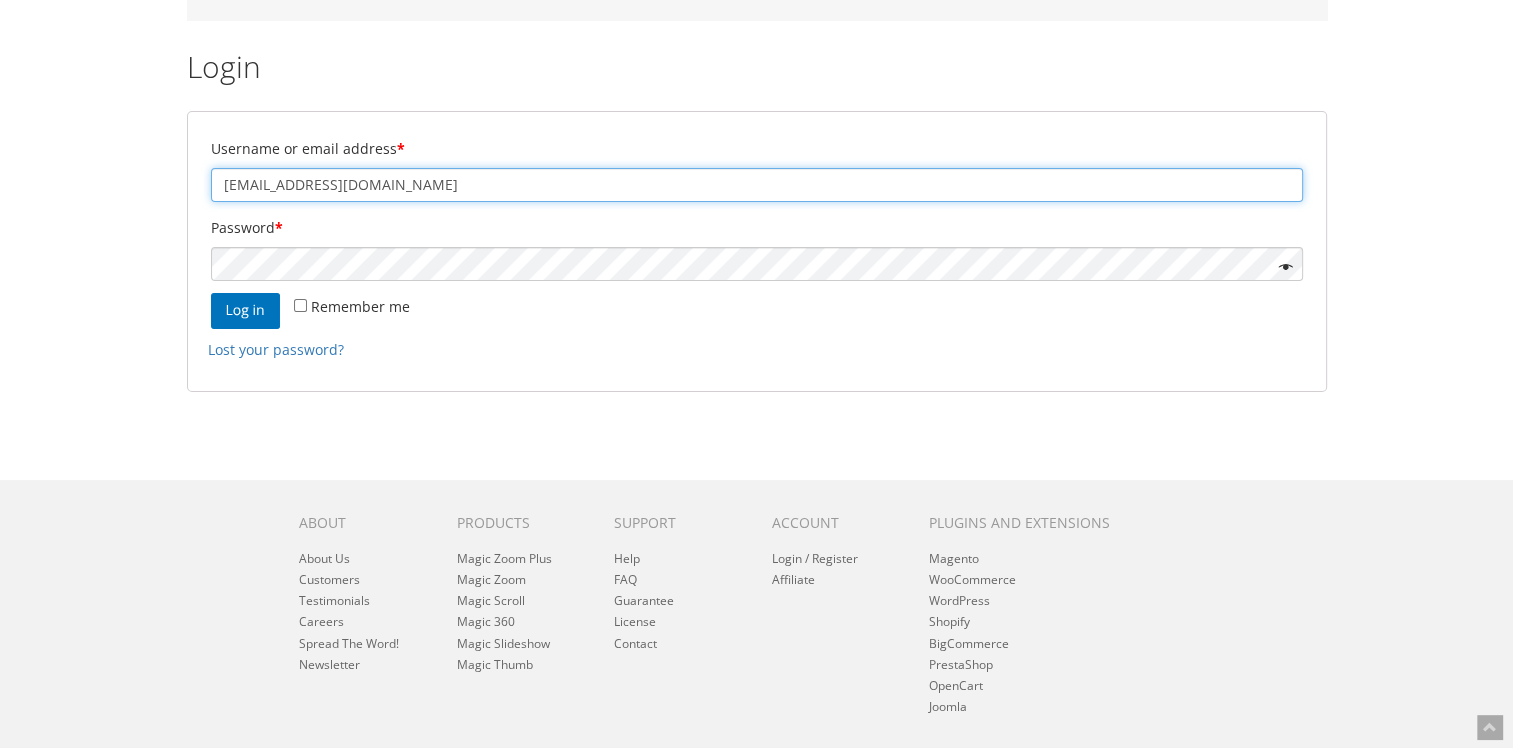 drag, startPoint x: 419, startPoint y: 170, endPoint x: 158, endPoint y: 170, distance: 261 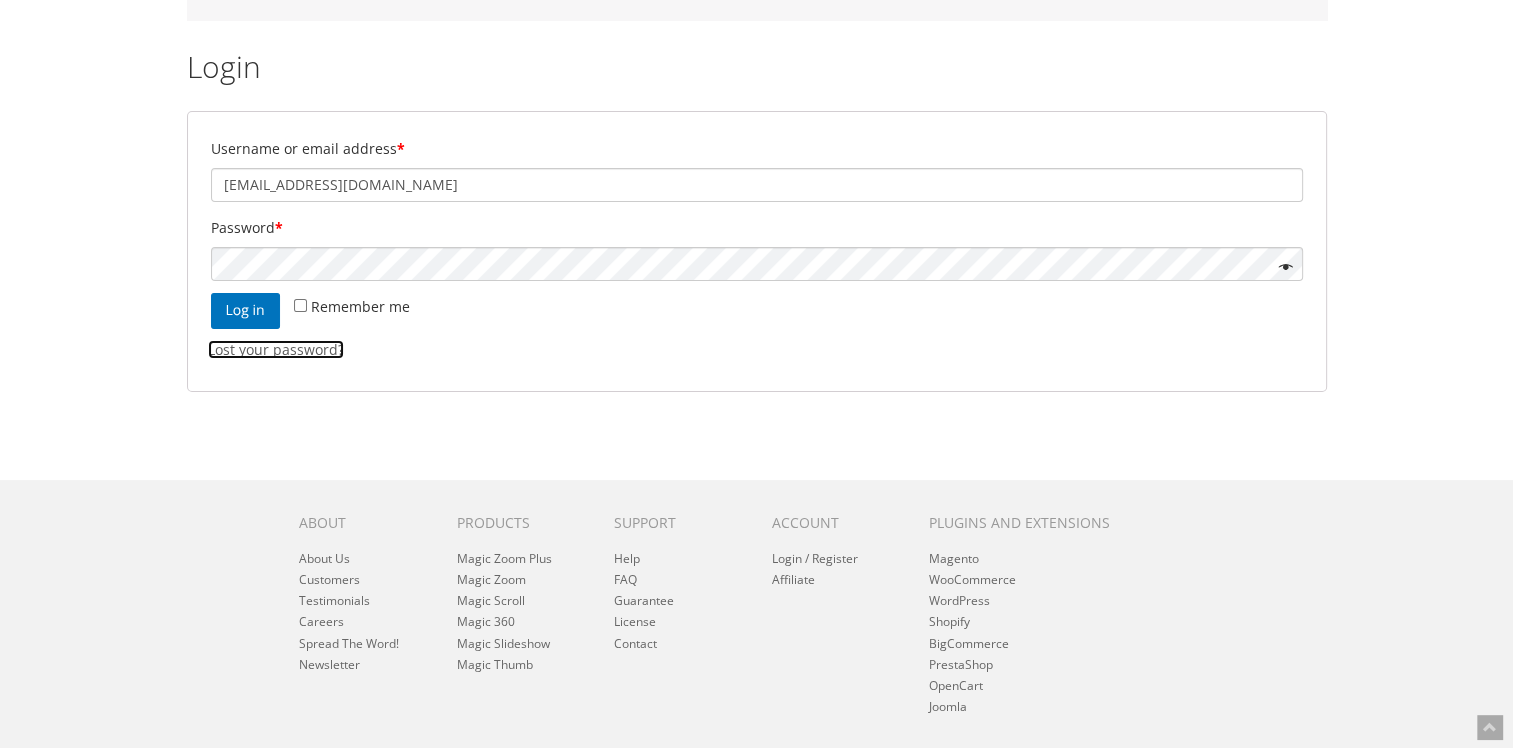 click on "Lost your password?" at bounding box center (276, 349) 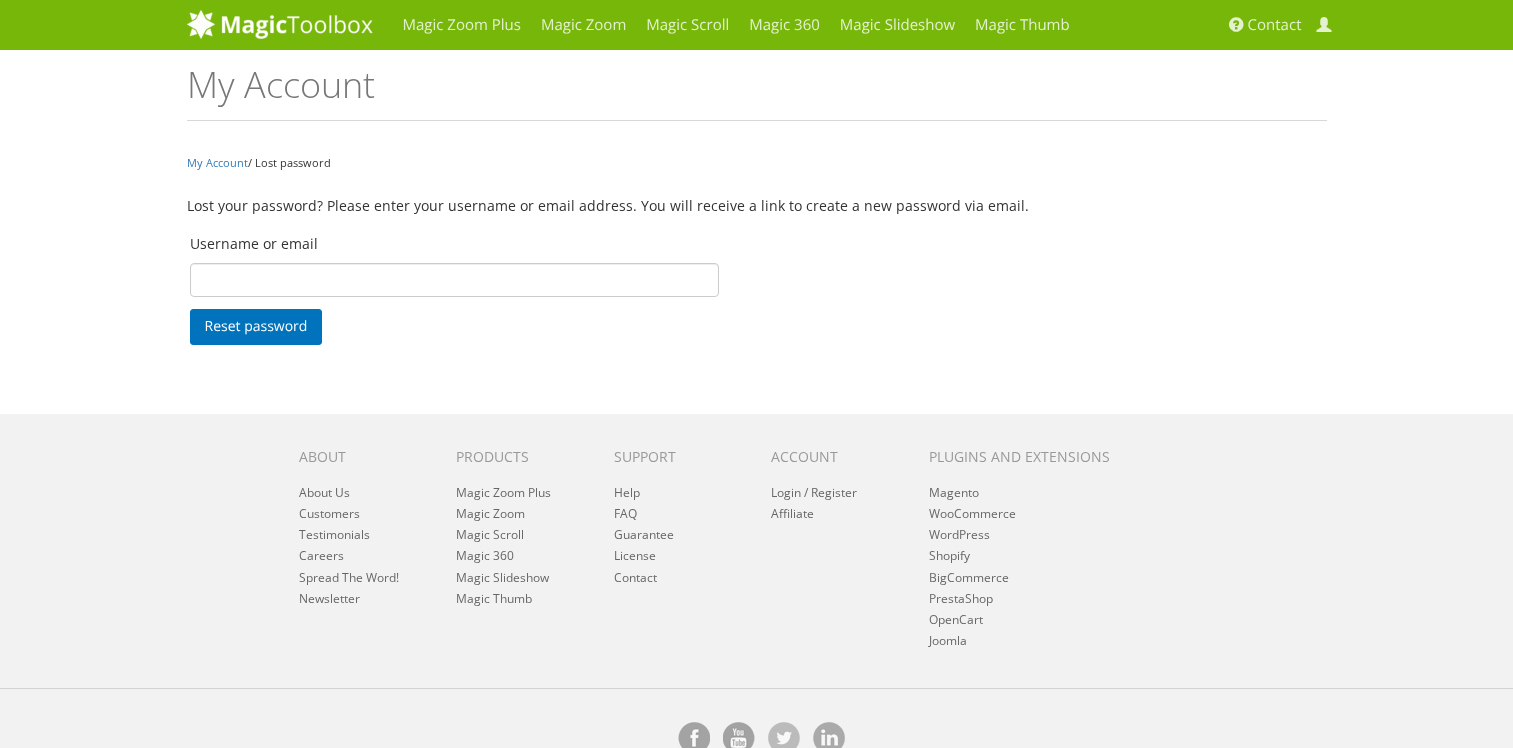 scroll, scrollTop: 0, scrollLeft: 0, axis: both 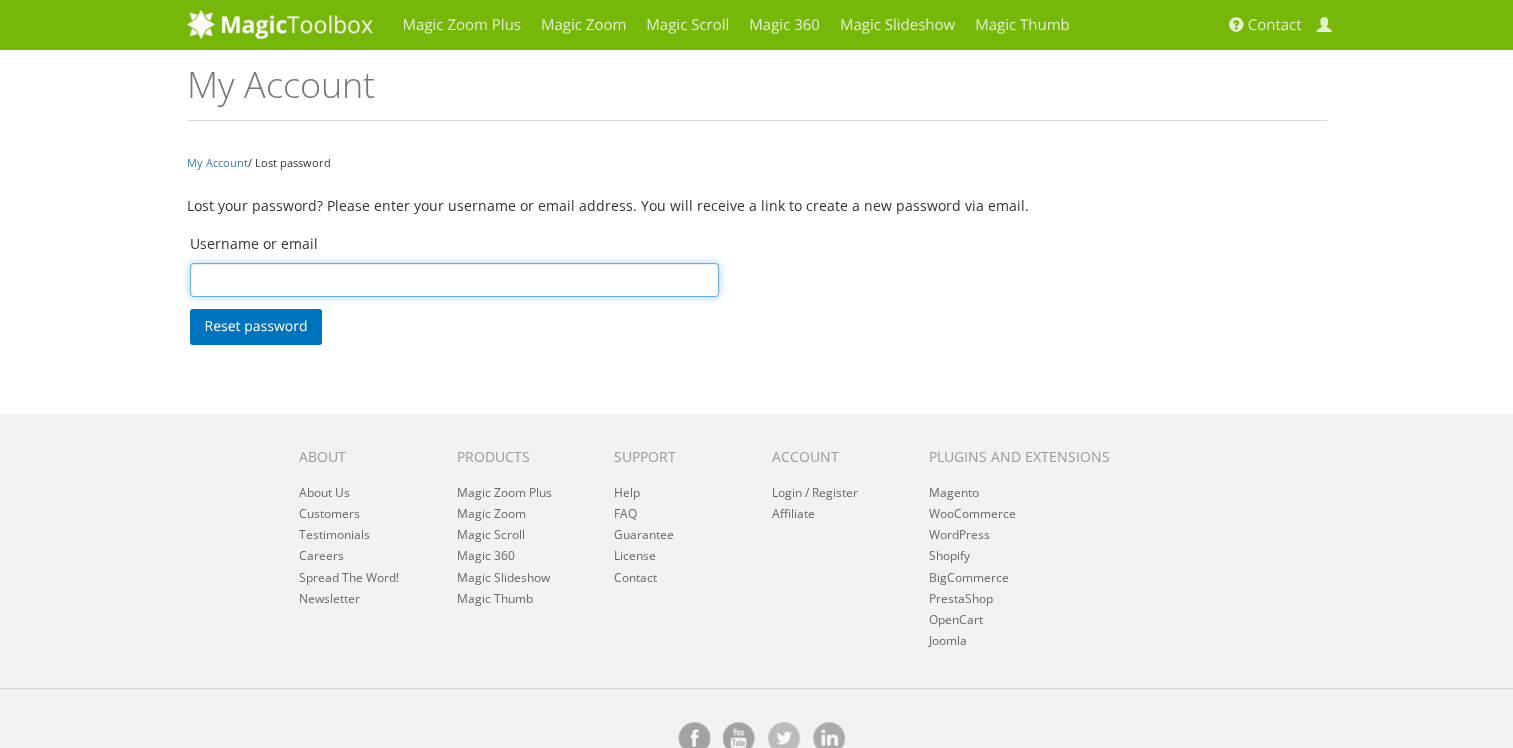 click on "Username or email" at bounding box center [455, 280] 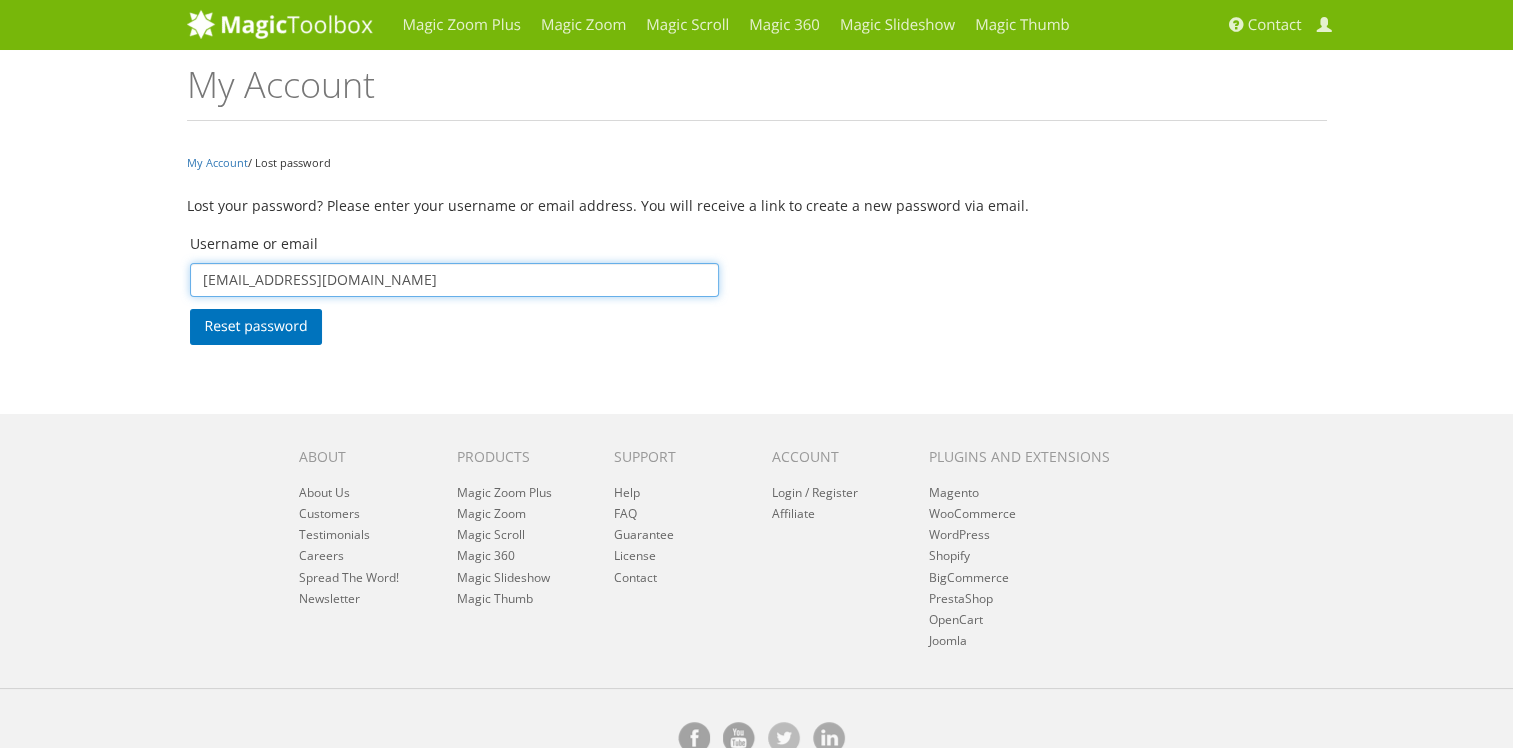 click on "ecom1@summittools.com" at bounding box center [455, 280] 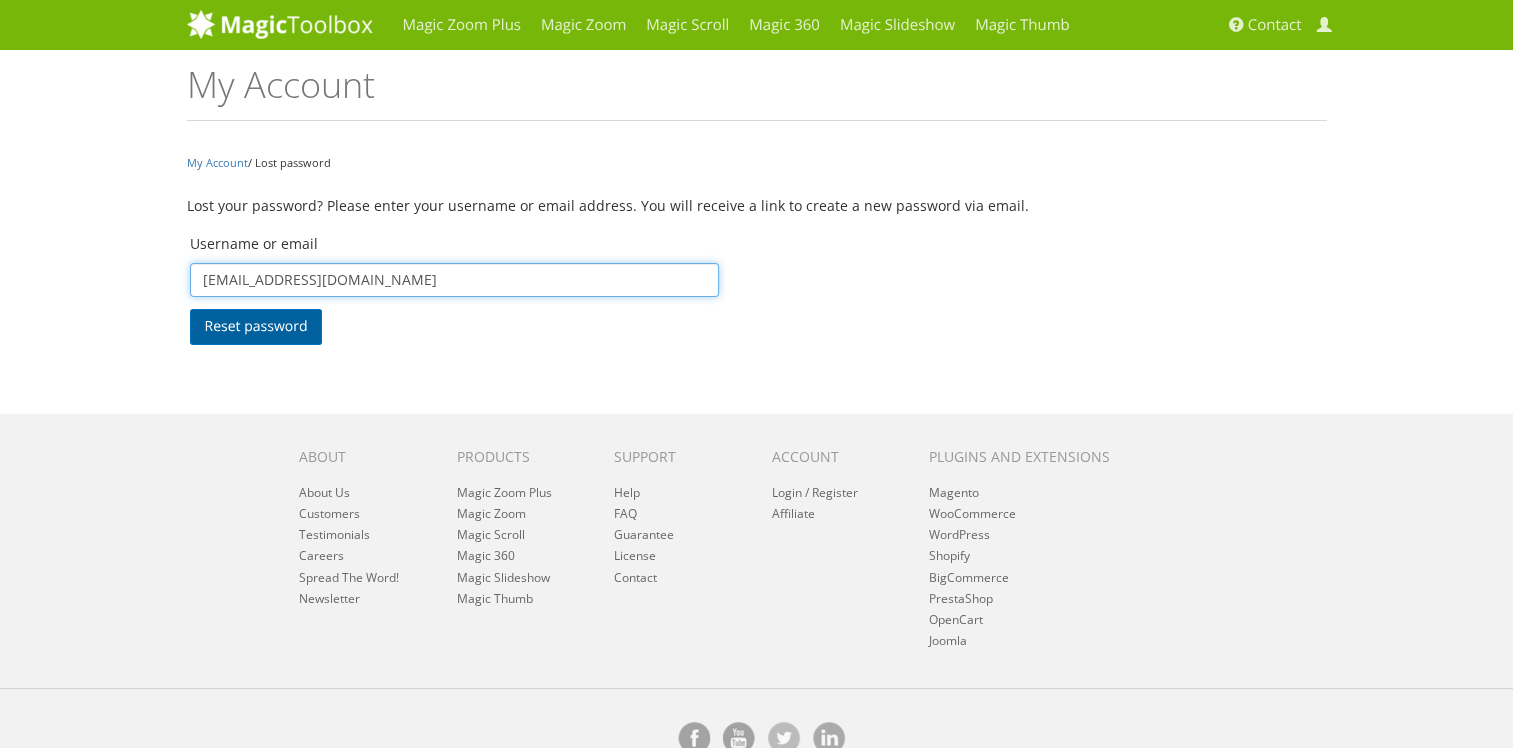type on "ecom1@summittools.com" 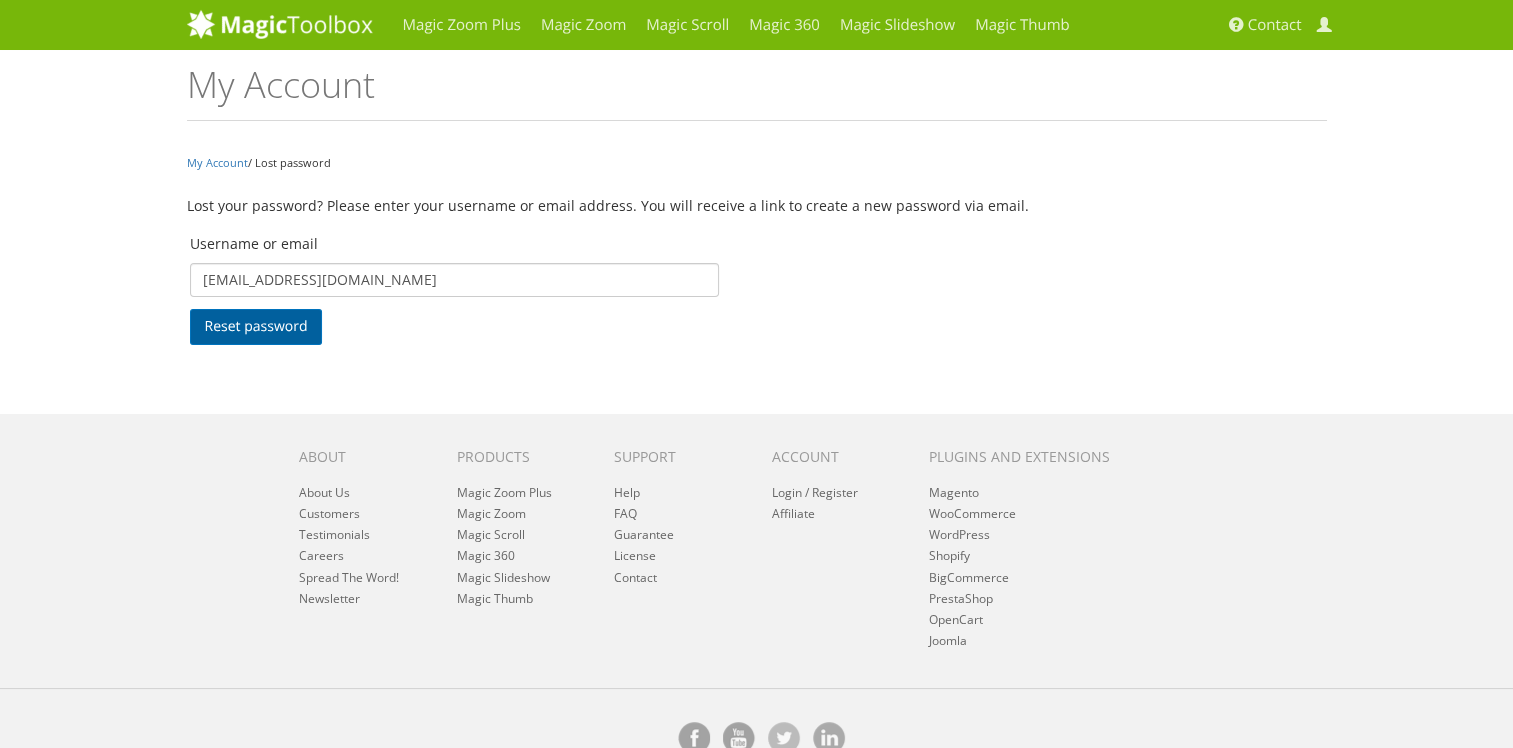 click on "Reset password" at bounding box center [256, 327] 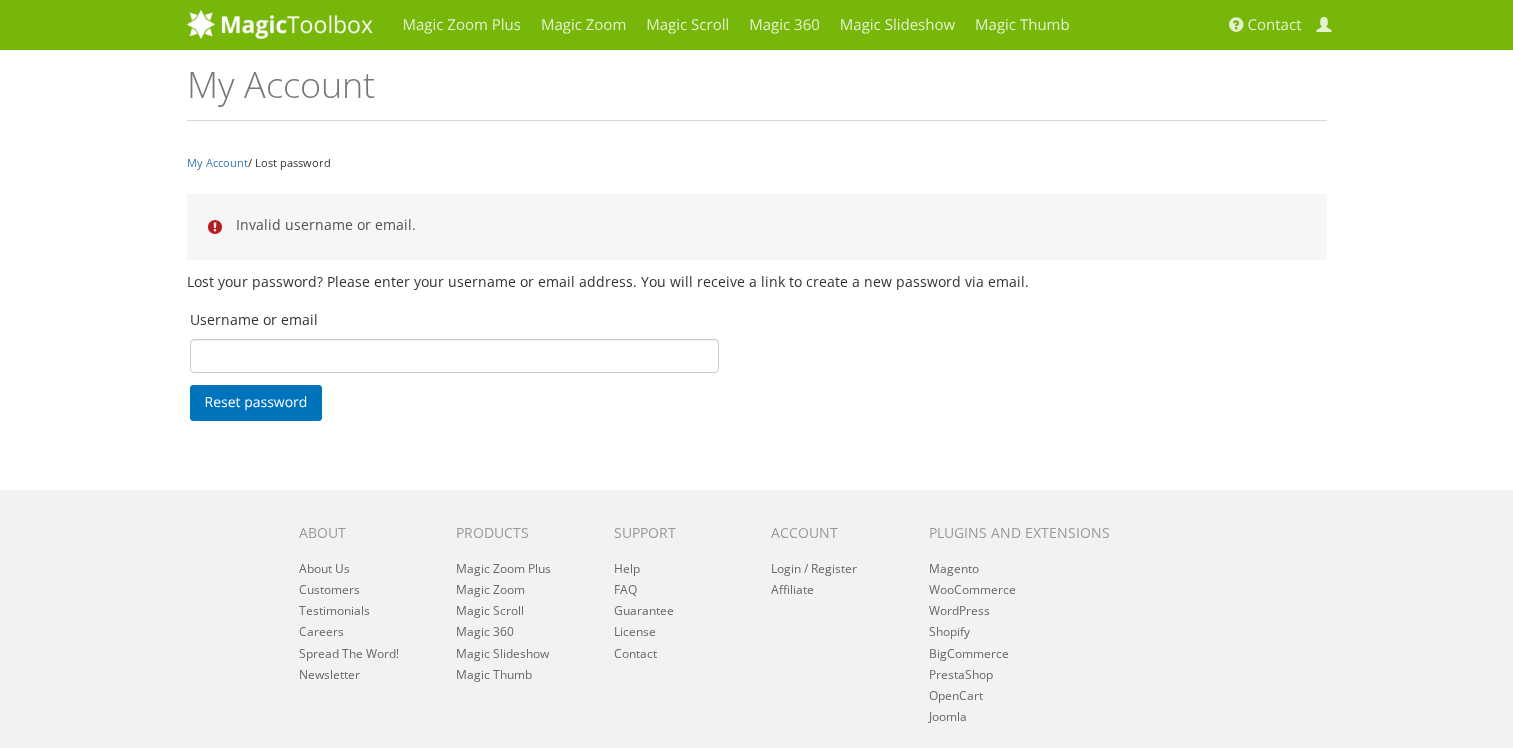 scroll, scrollTop: 0, scrollLeft: 0, axis: both 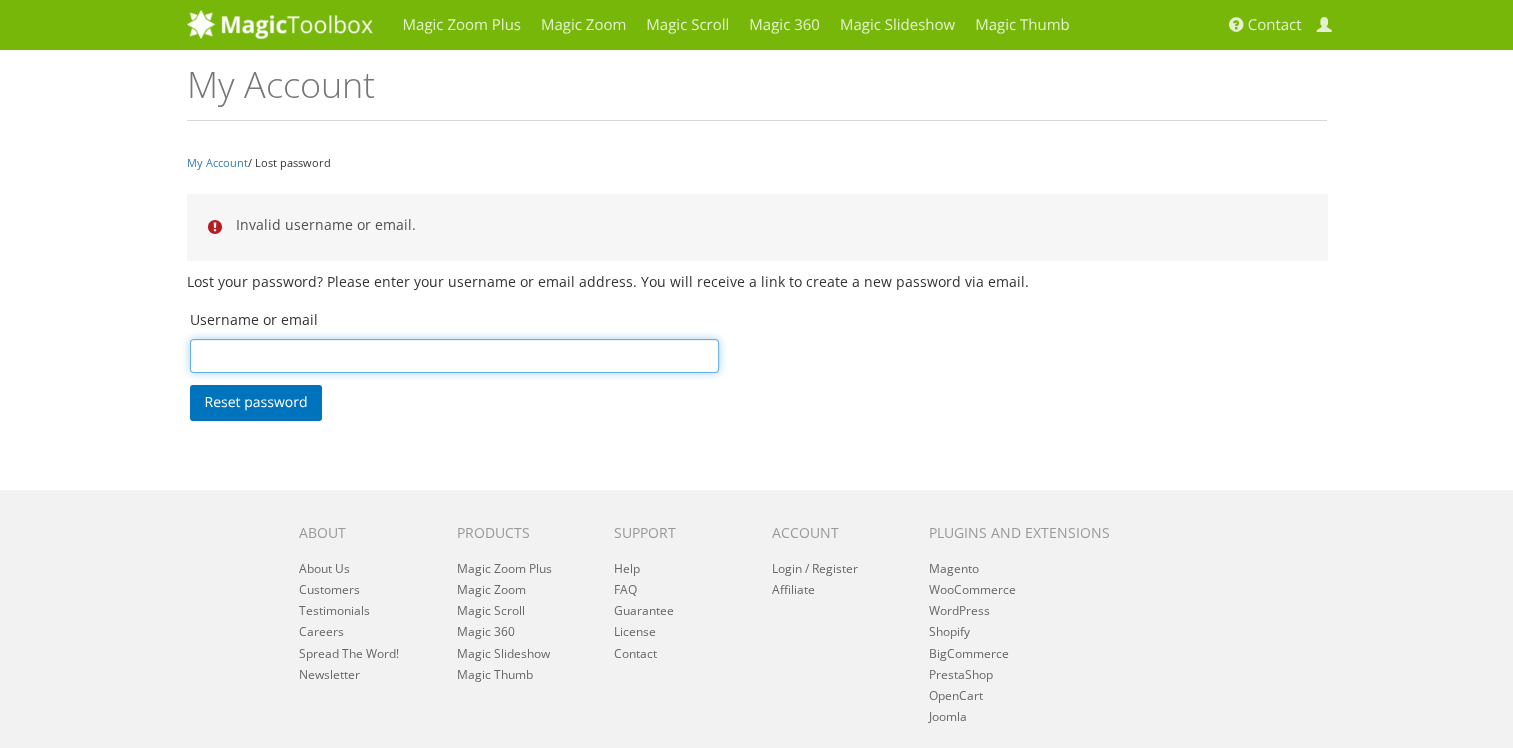 click on "Username or email" at bounding box center (455, 356) 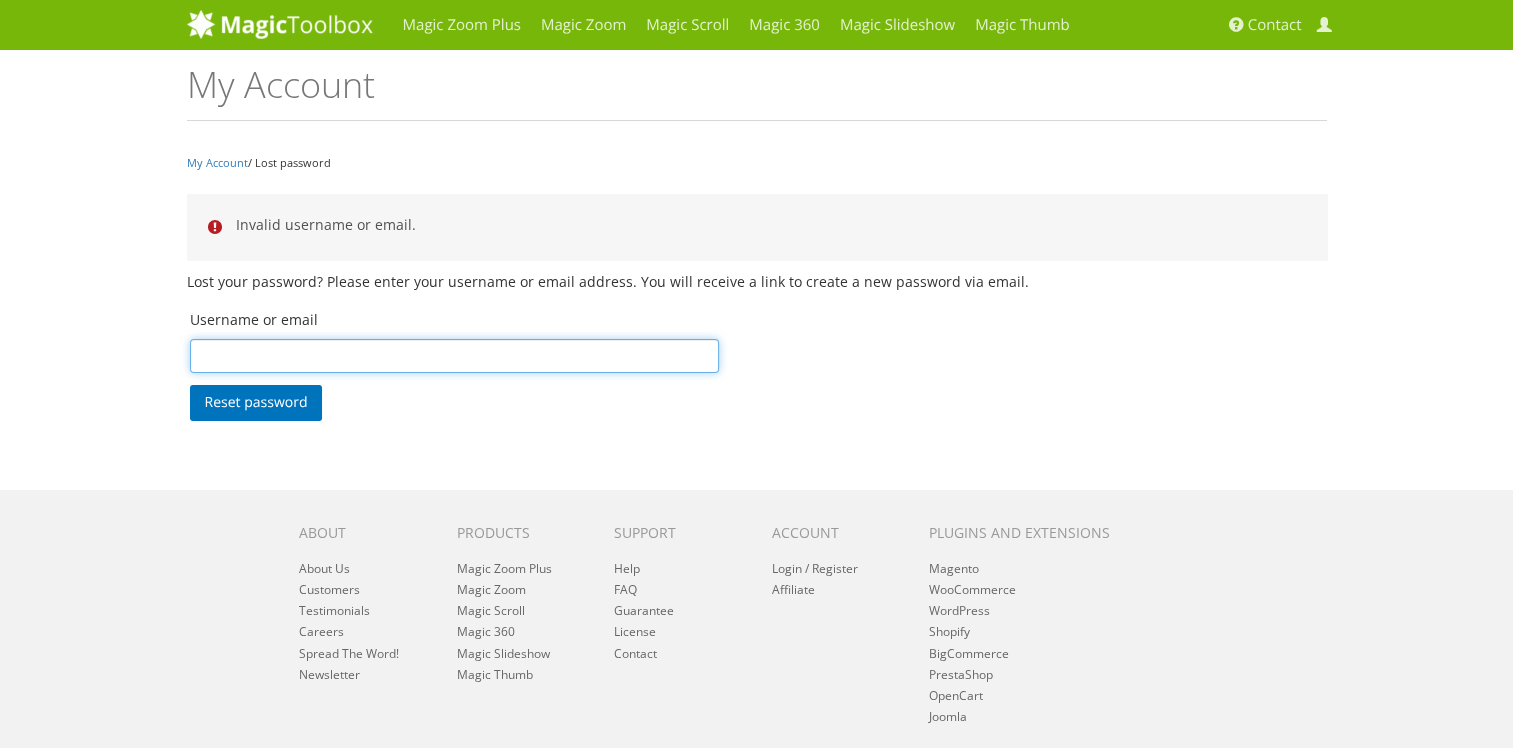 type on "[EMAIL_ADDRESS][DOMAIN_NAME]" 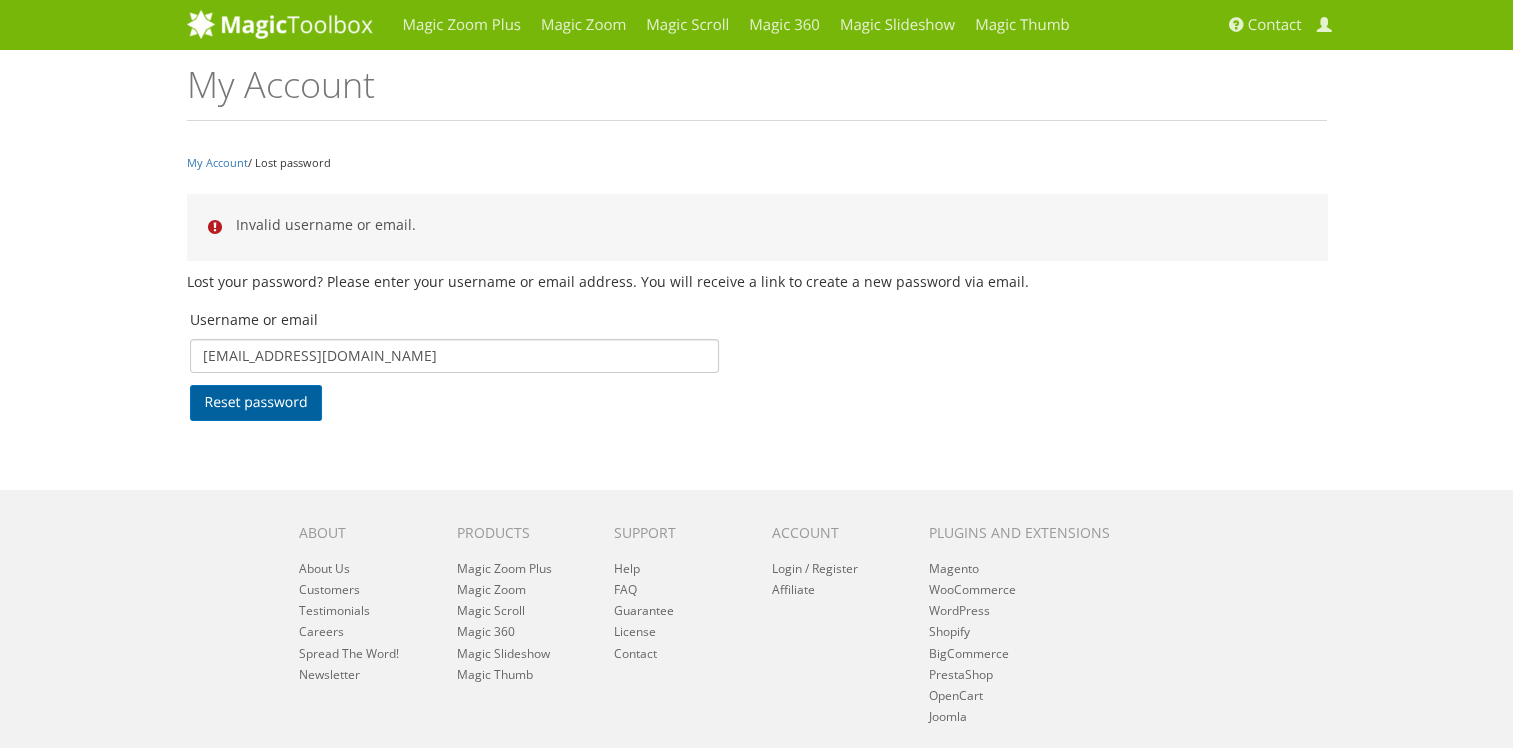 click on "Reset password" at bounding box center [256, 403] 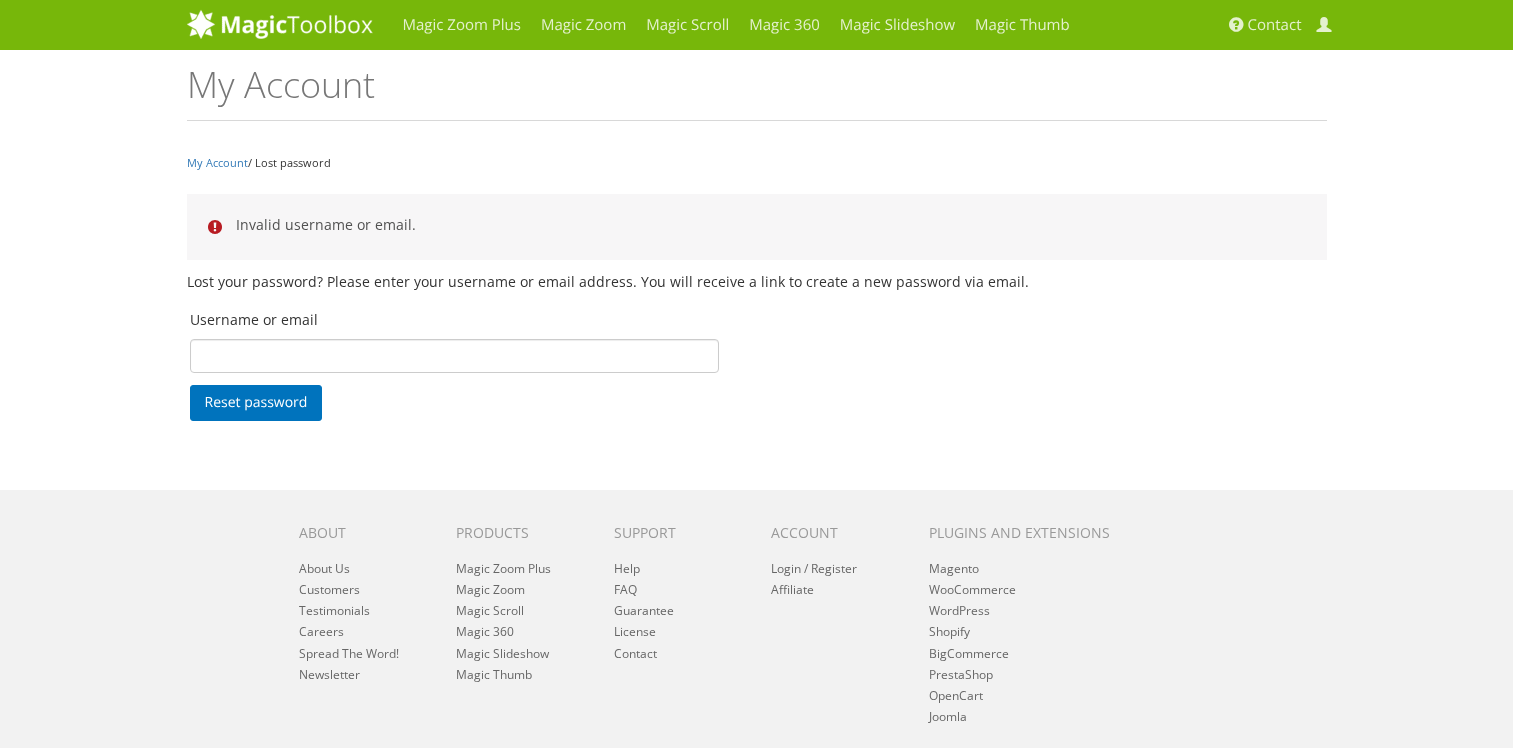 scroll, scrollTop: 0, scrollLeft: 0, axis: both 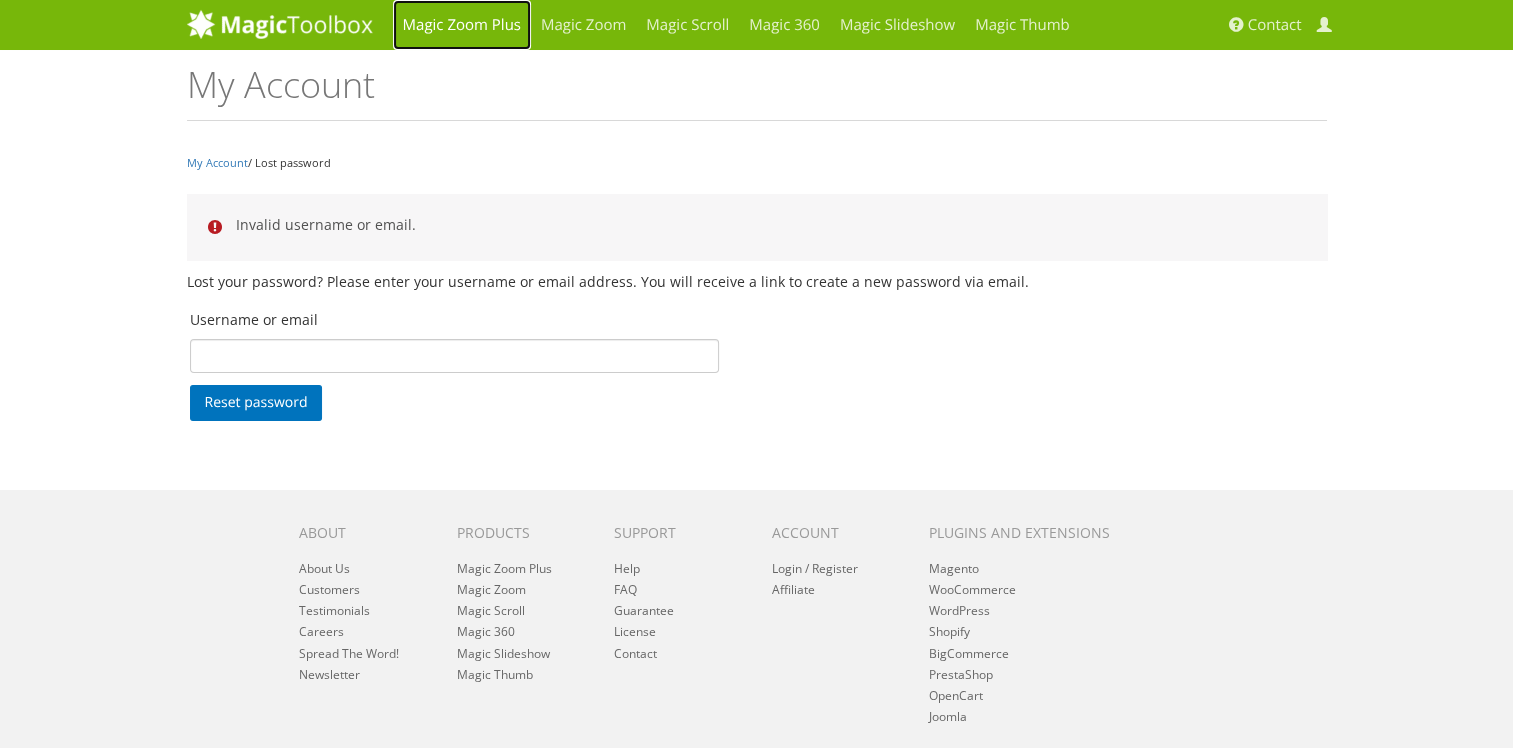 click on "Magic Zoom Plus" at bounding box center (462, 25) 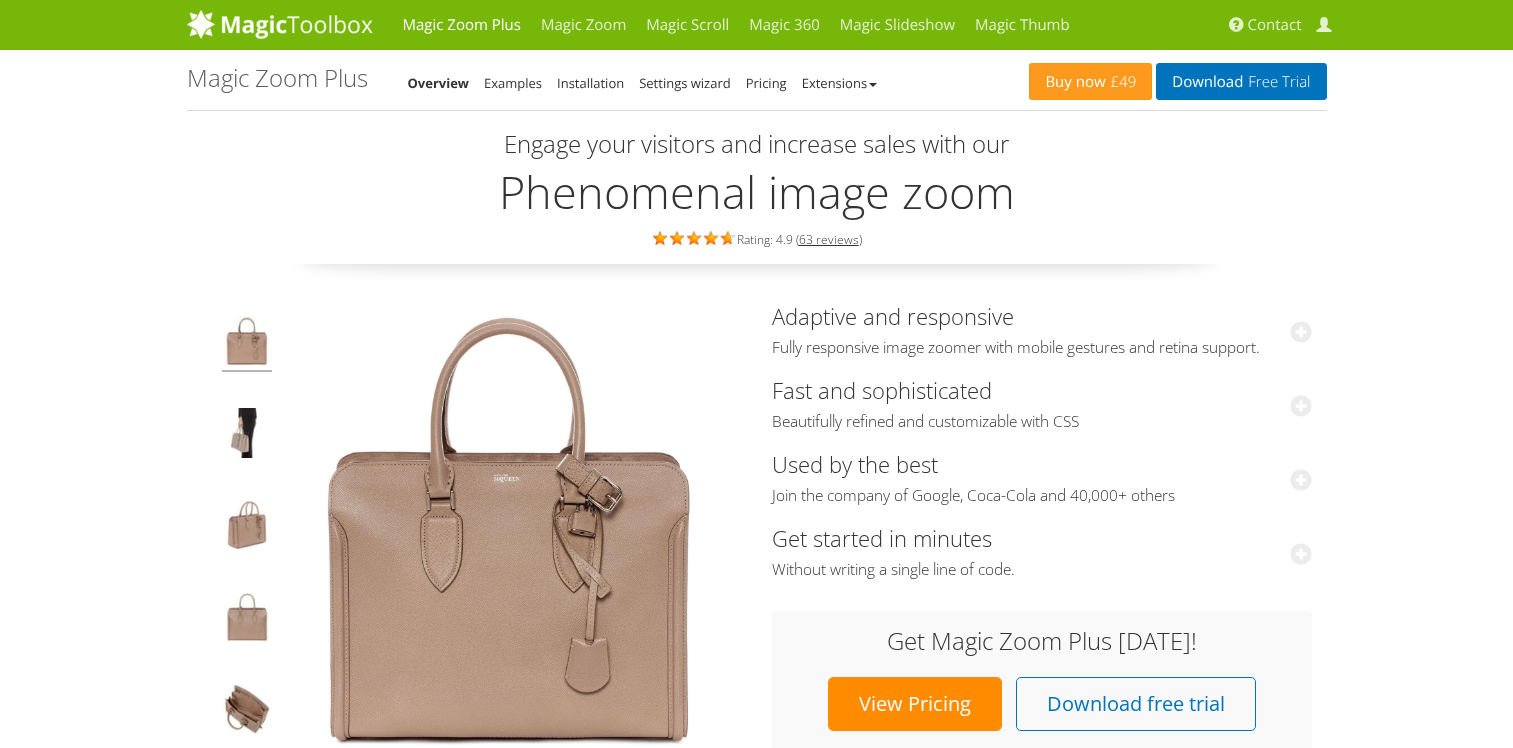 scroll, scrollTop: 0, scrollLeft: 0, axis: both 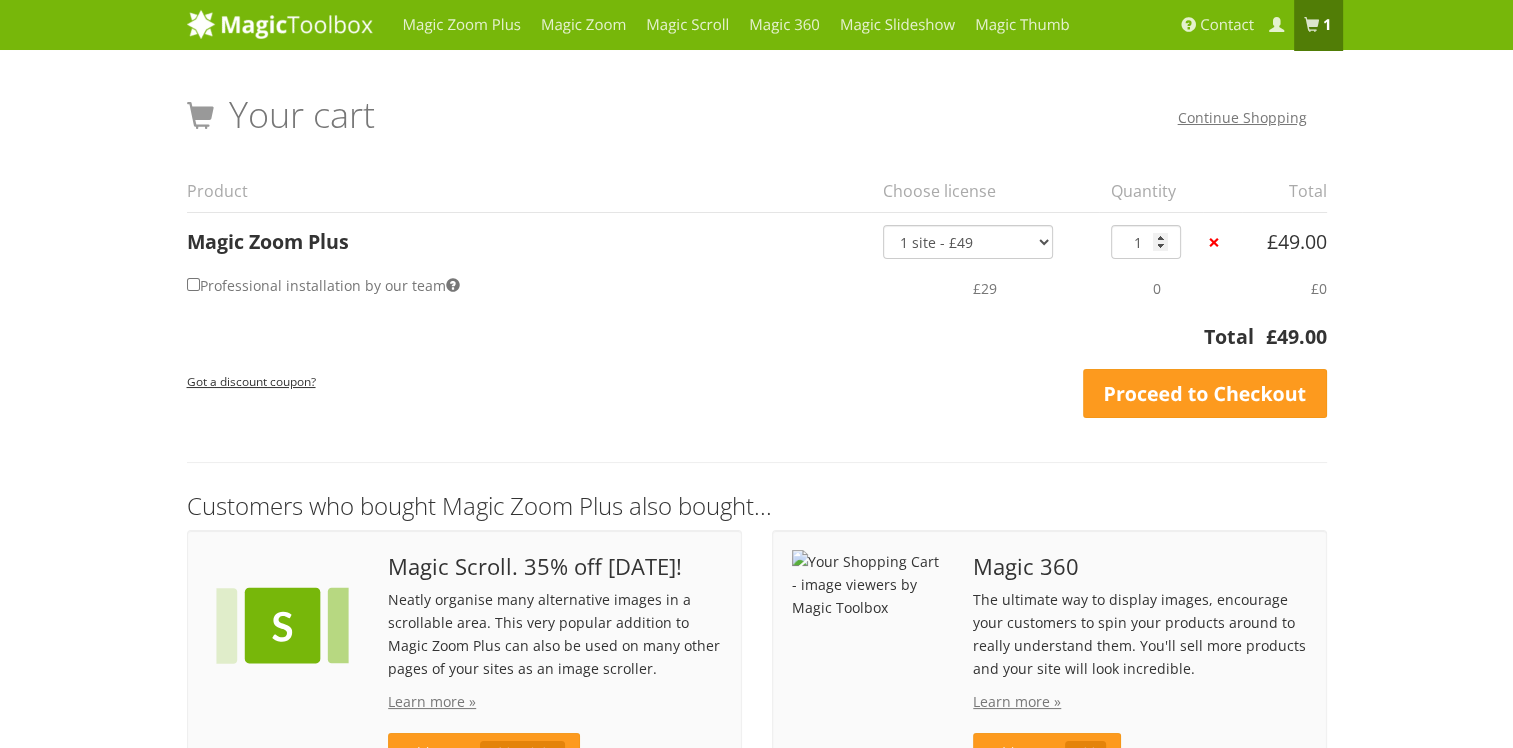 click on "Cart totals
Subtotal
£ 49.00
Total
£ 49.00
Got a discount coupon?
Apply Coupon
Update Basket
Proceed to Checkout" at bounding box center [757, 370] 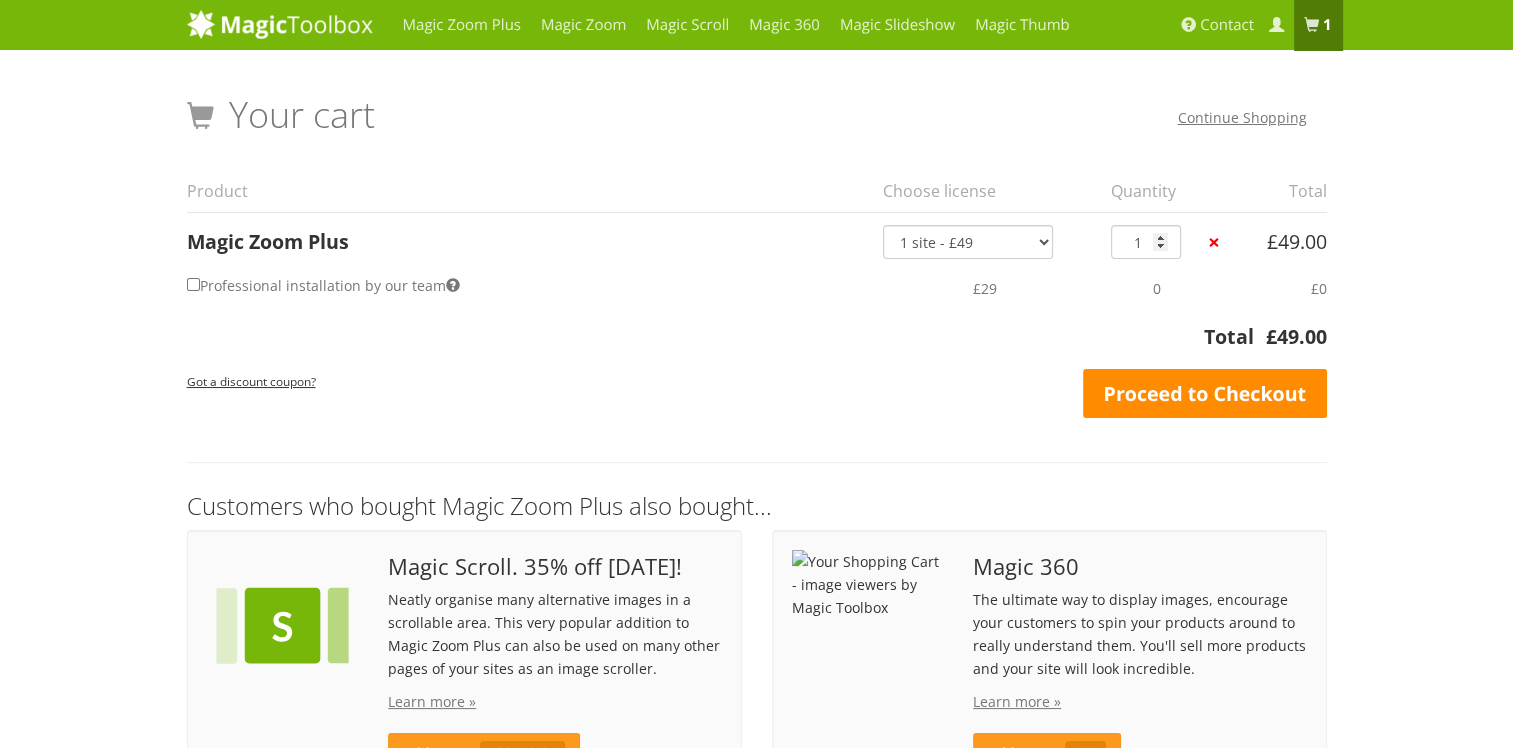 click on "Proceed to Checkout" at bounding box center (1205, 394) 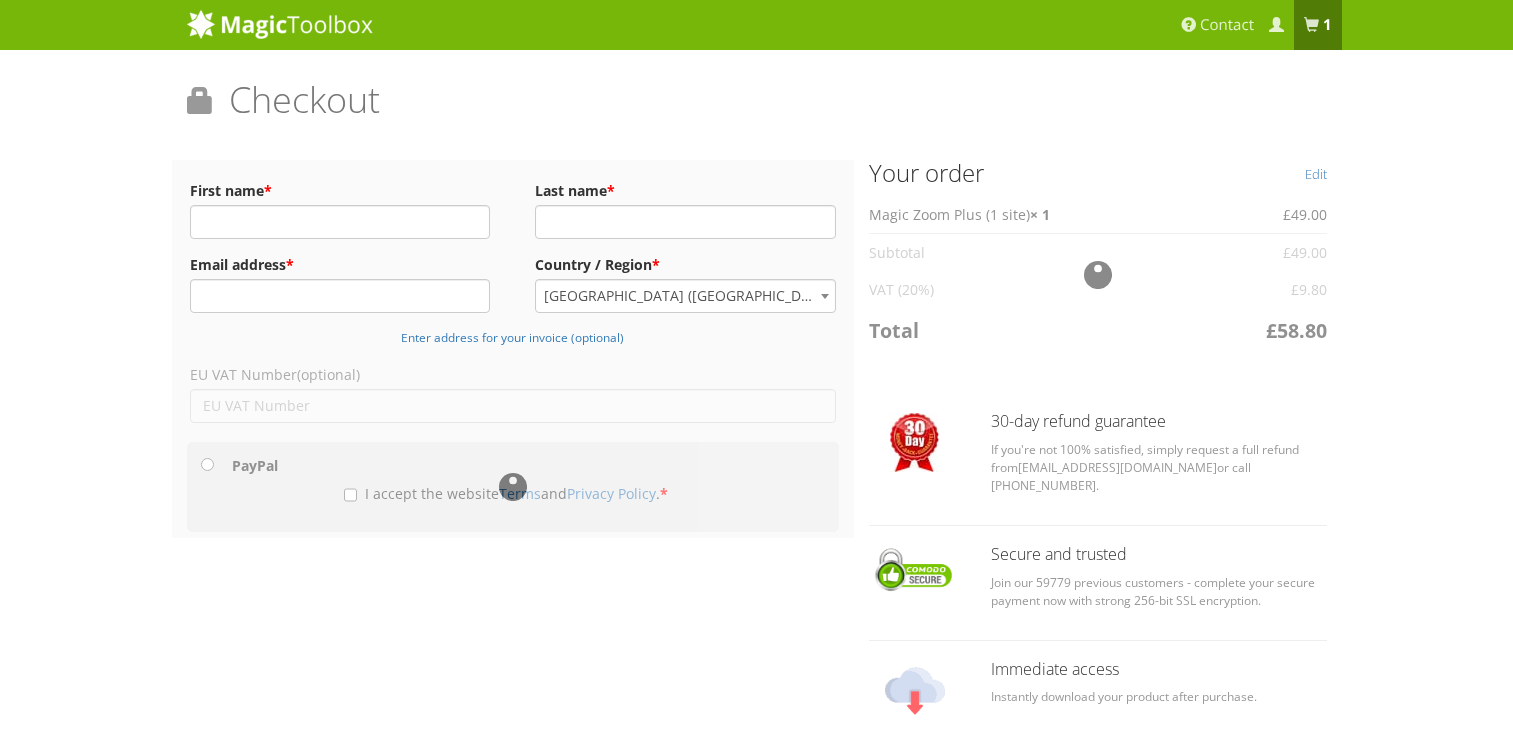 scroll, scrollTop: 0, scrollLeft: 0, axis: both 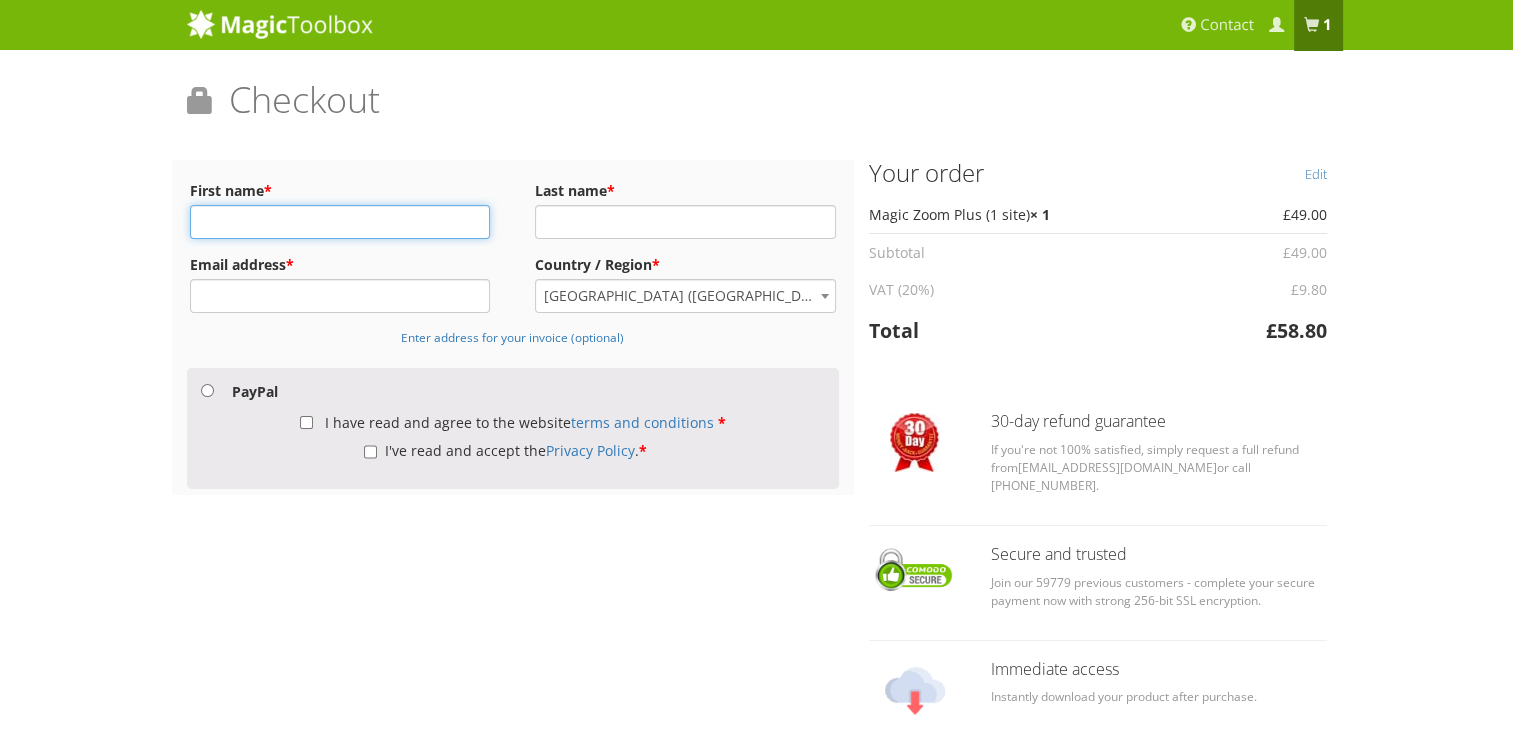 click on "First name  *" at bounding box center (340, 222) 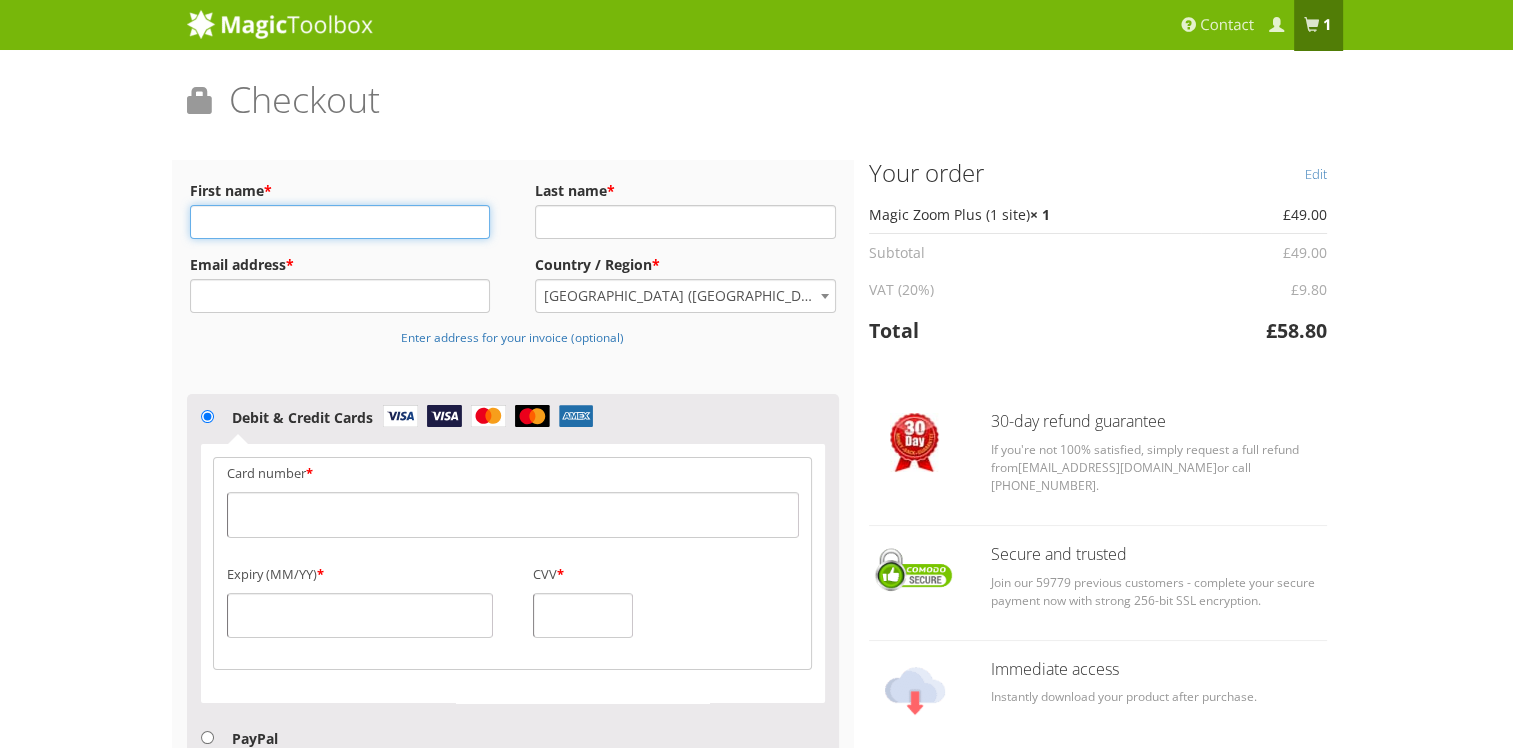 scroll, scrollTop: 0, scrollLeft: 0, axis: both 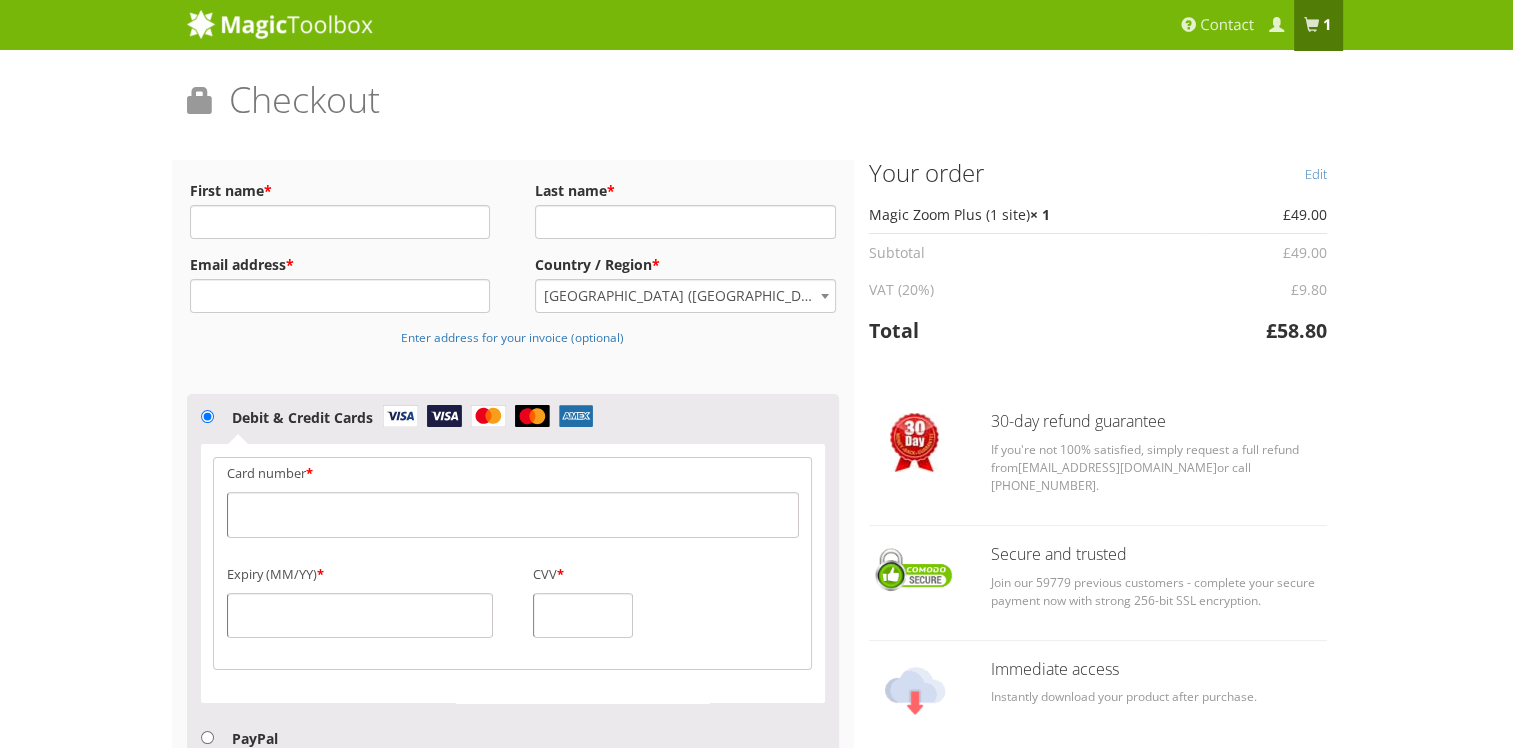 click on "Checkout
Returning customer?  Click here to login" at bounding box center (757, 107) 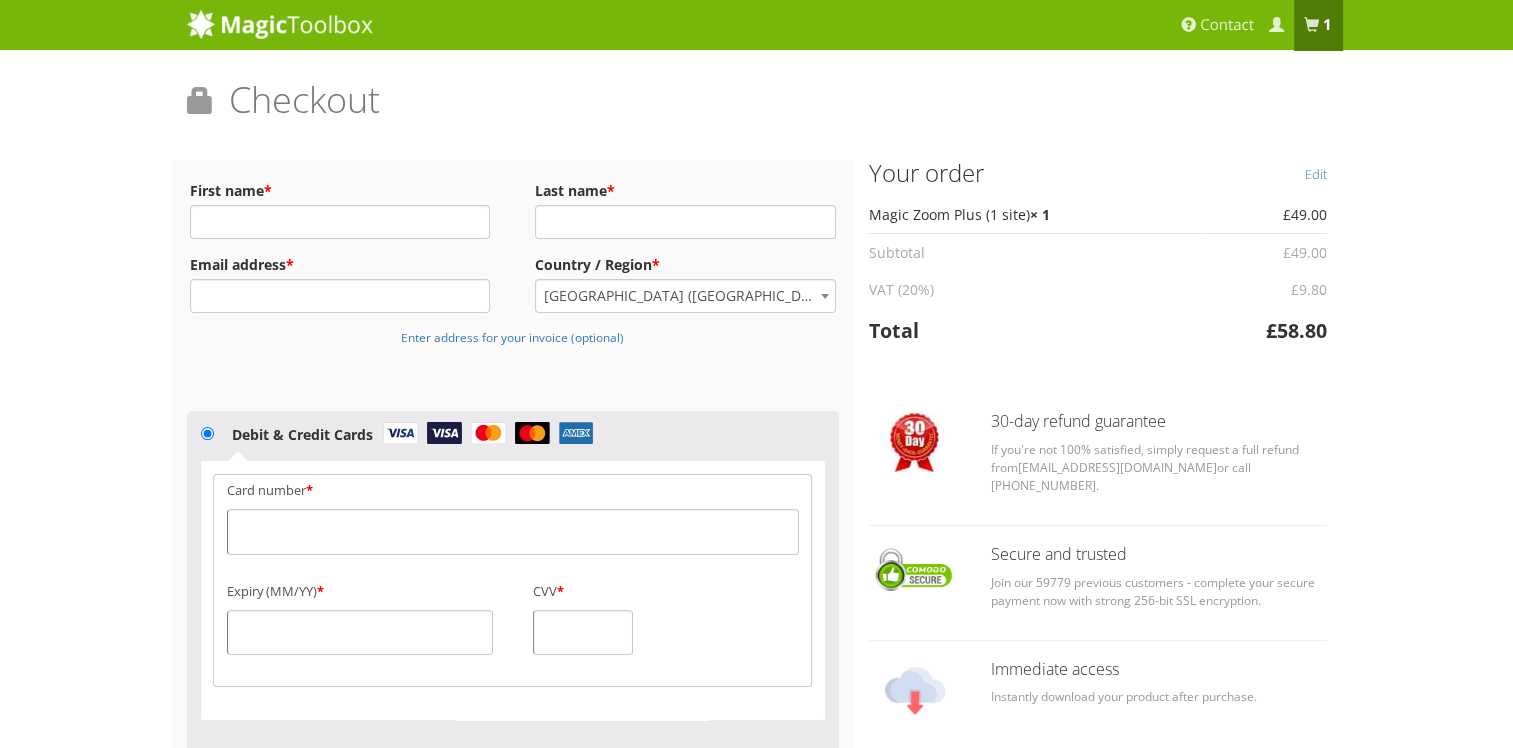 drag, startPoint x: 1497, startPoint y: 190, endPoint x: 1510, endPoint y: 239, distance: 50.695168 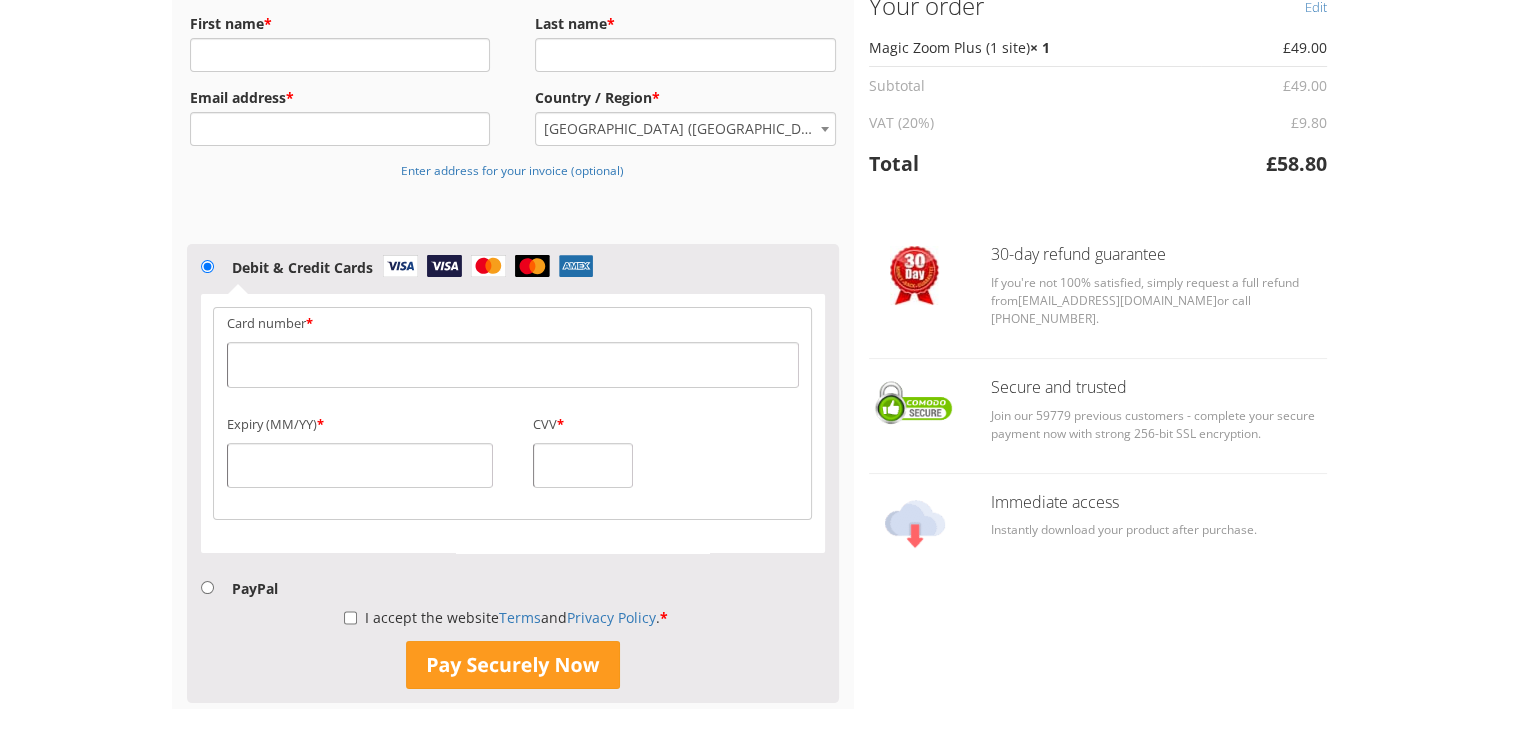 scroll, scrollTop: 0, scrollLeft: 0, axis: both 